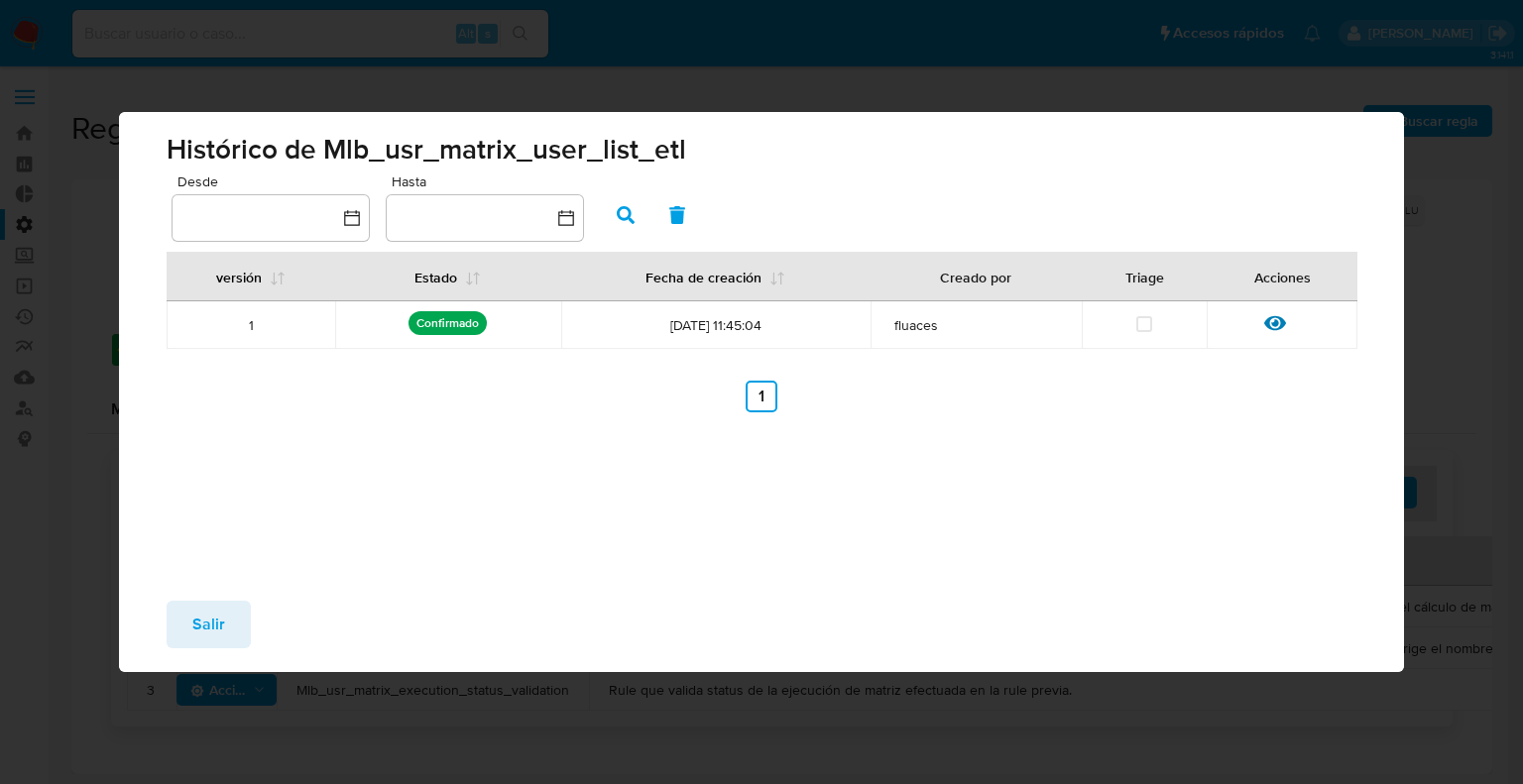 scroll, scrollTop: 1, scrollLeft: 0, axis: vertical 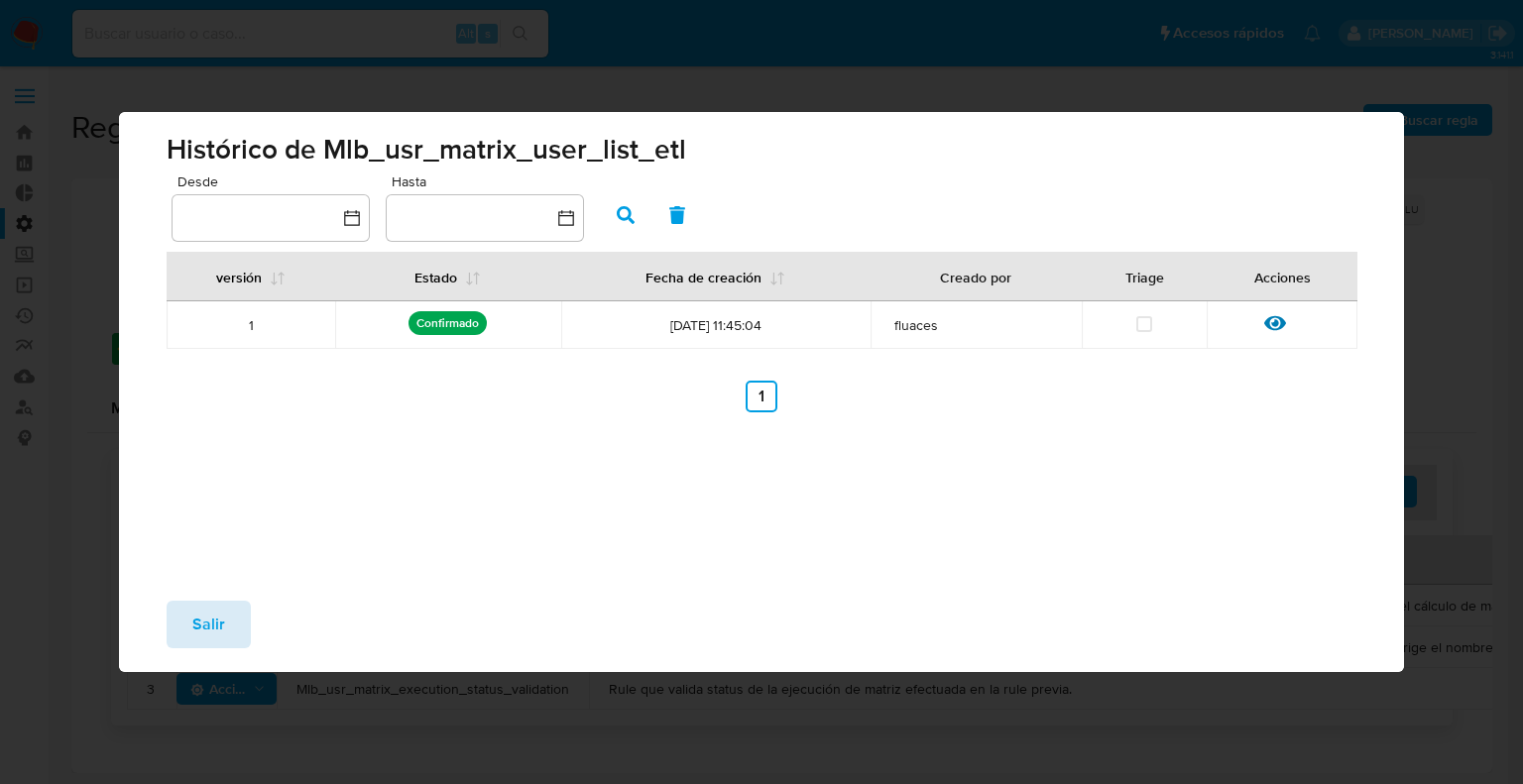 click on "Salir" at bounding box center (208, 624) 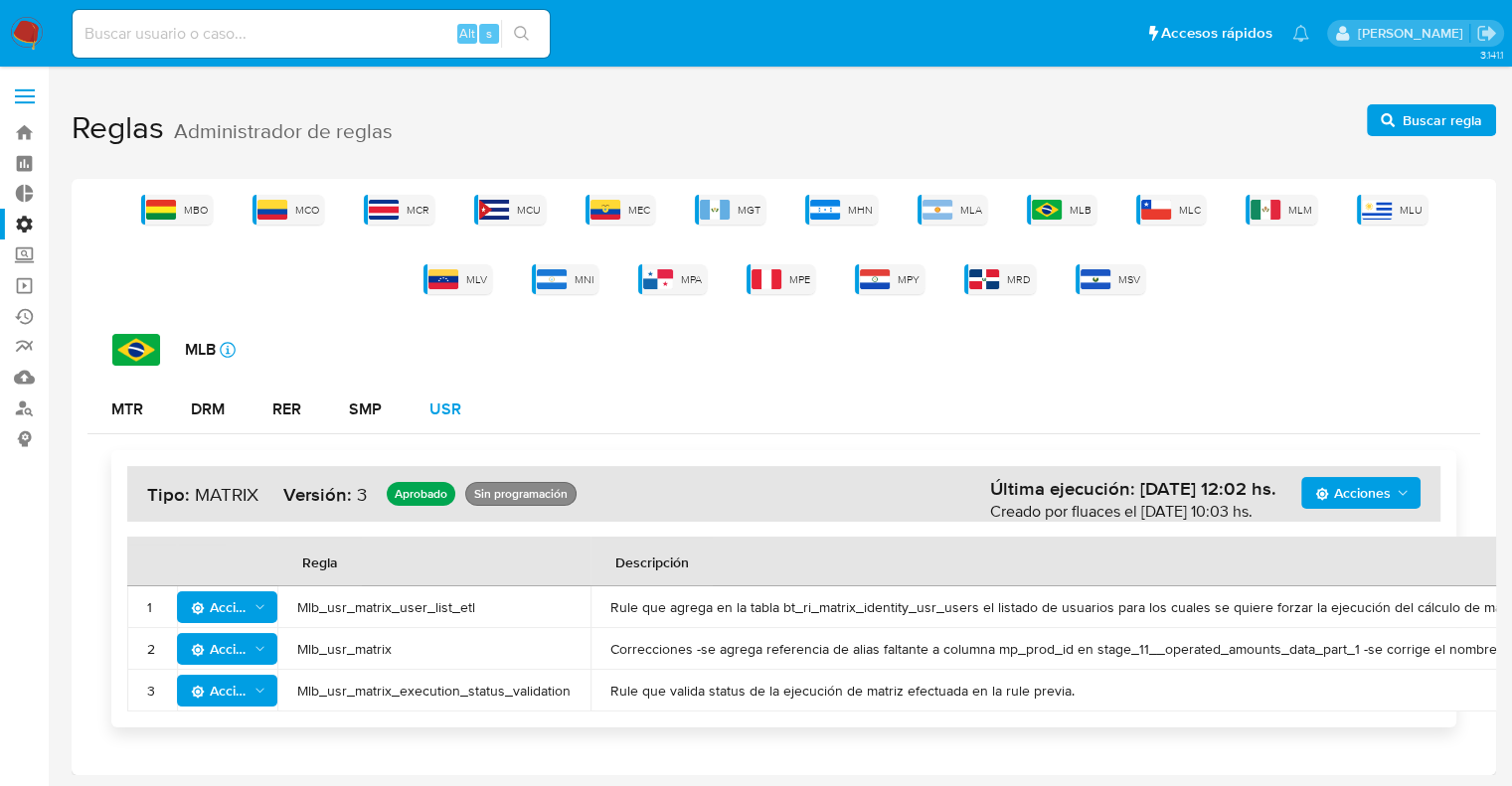 click on "USR" at bounding box center (445, 409) 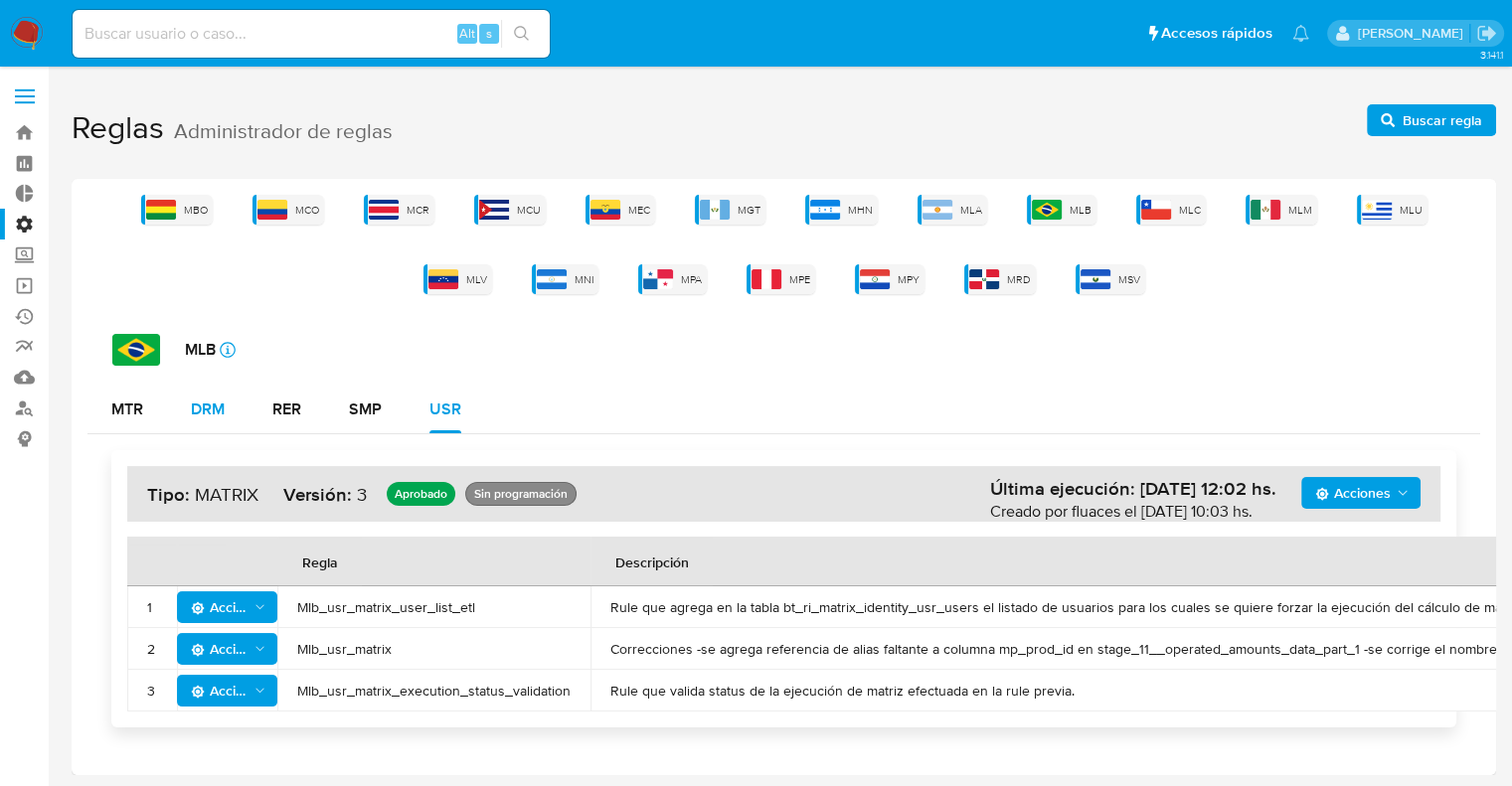 click on "DRM" at bounding box center [208, 409] 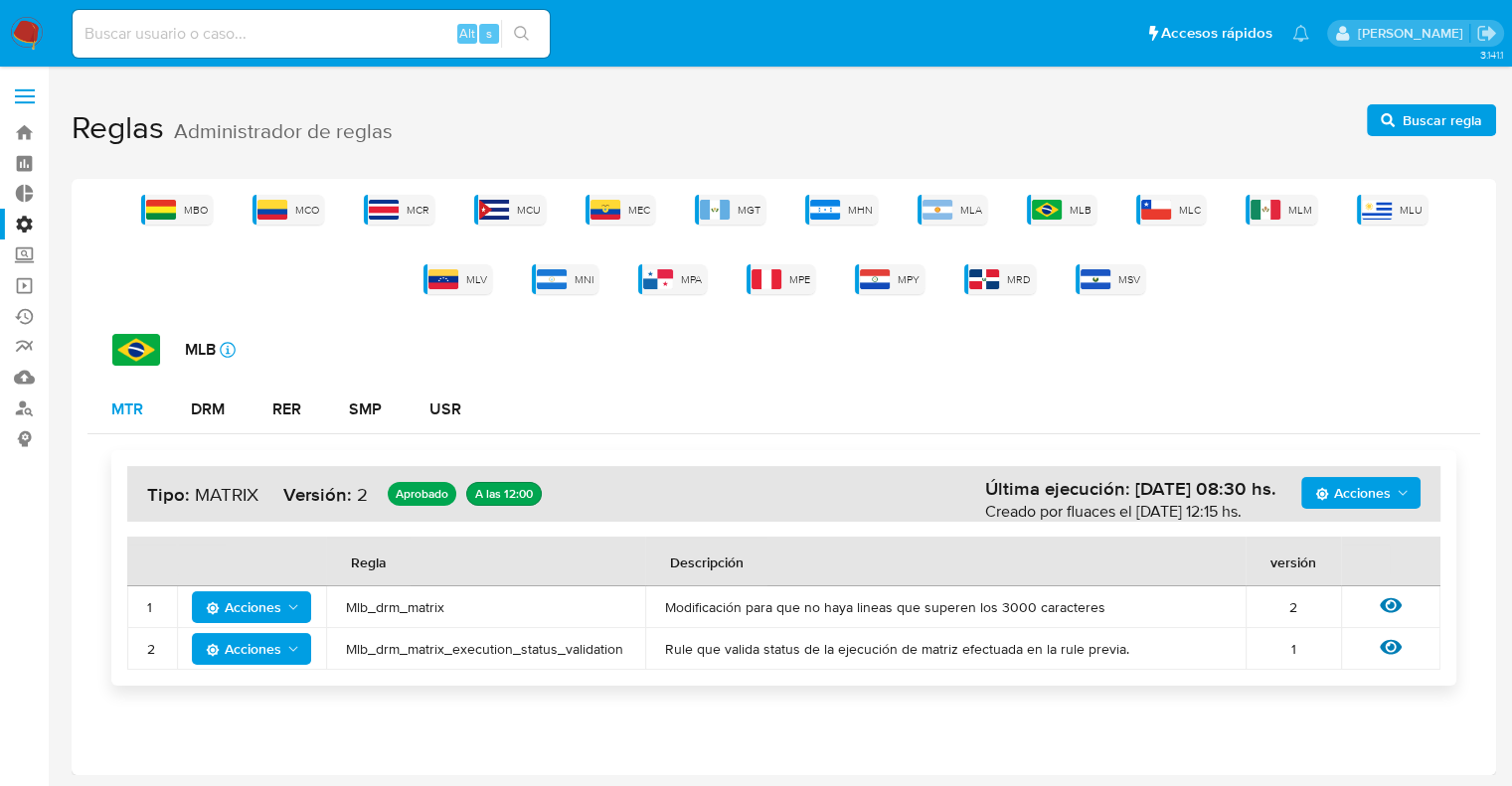 click on "MTR" at bounding box center (127, 409) 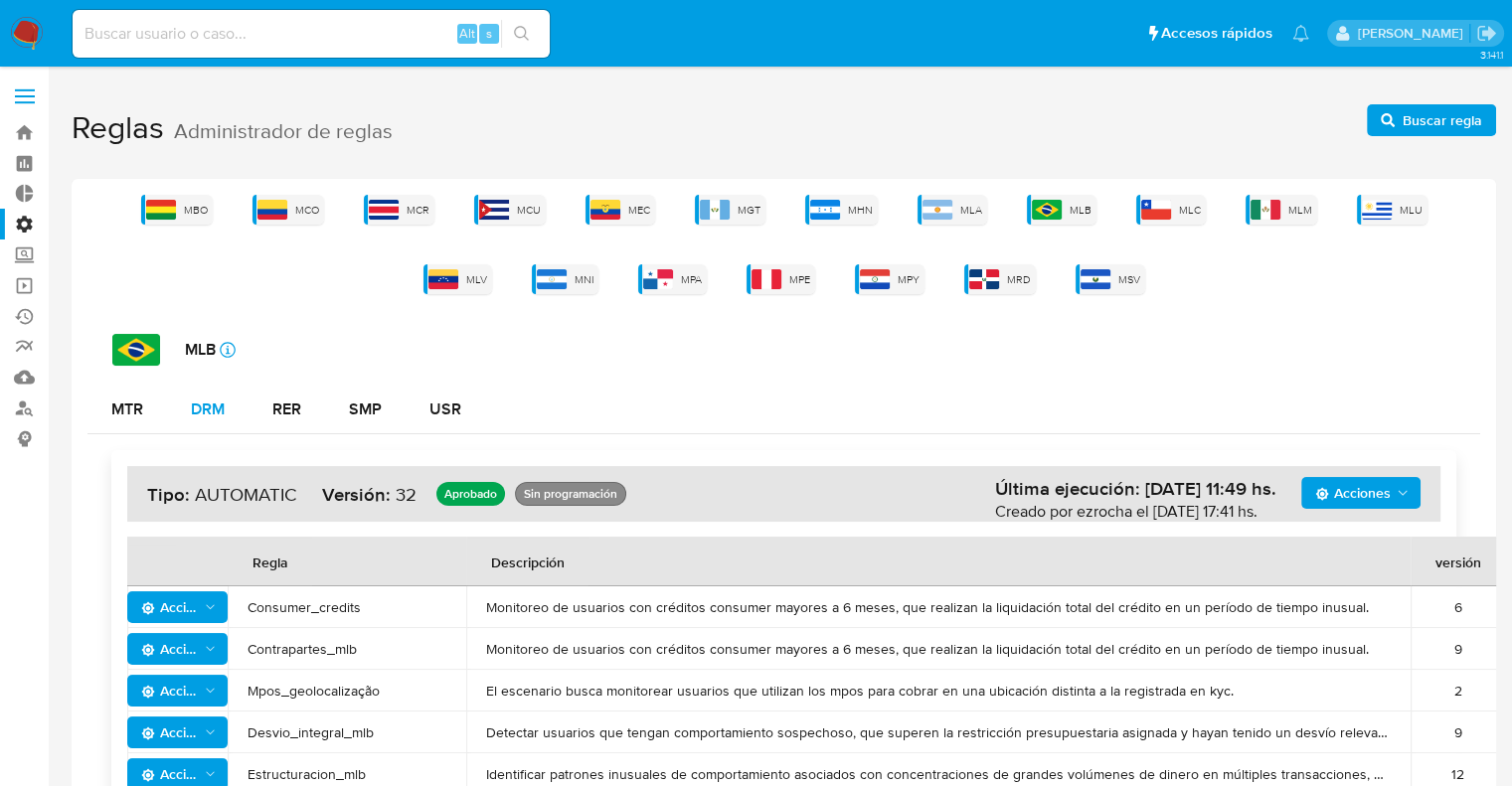 click on "DRM" at bounding box center (208, 409) 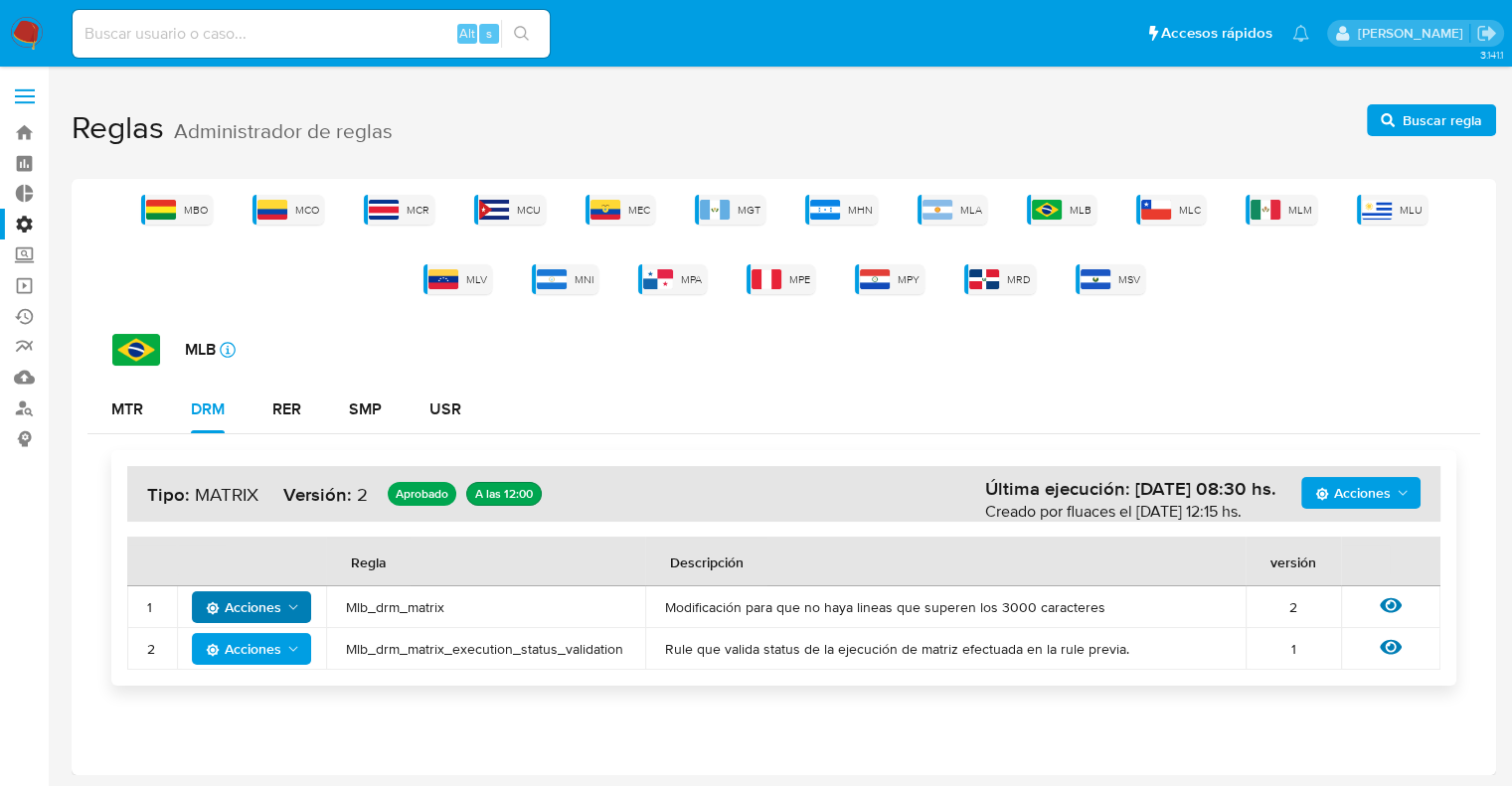 click on "Acciones" at bounding box center (244, 607) 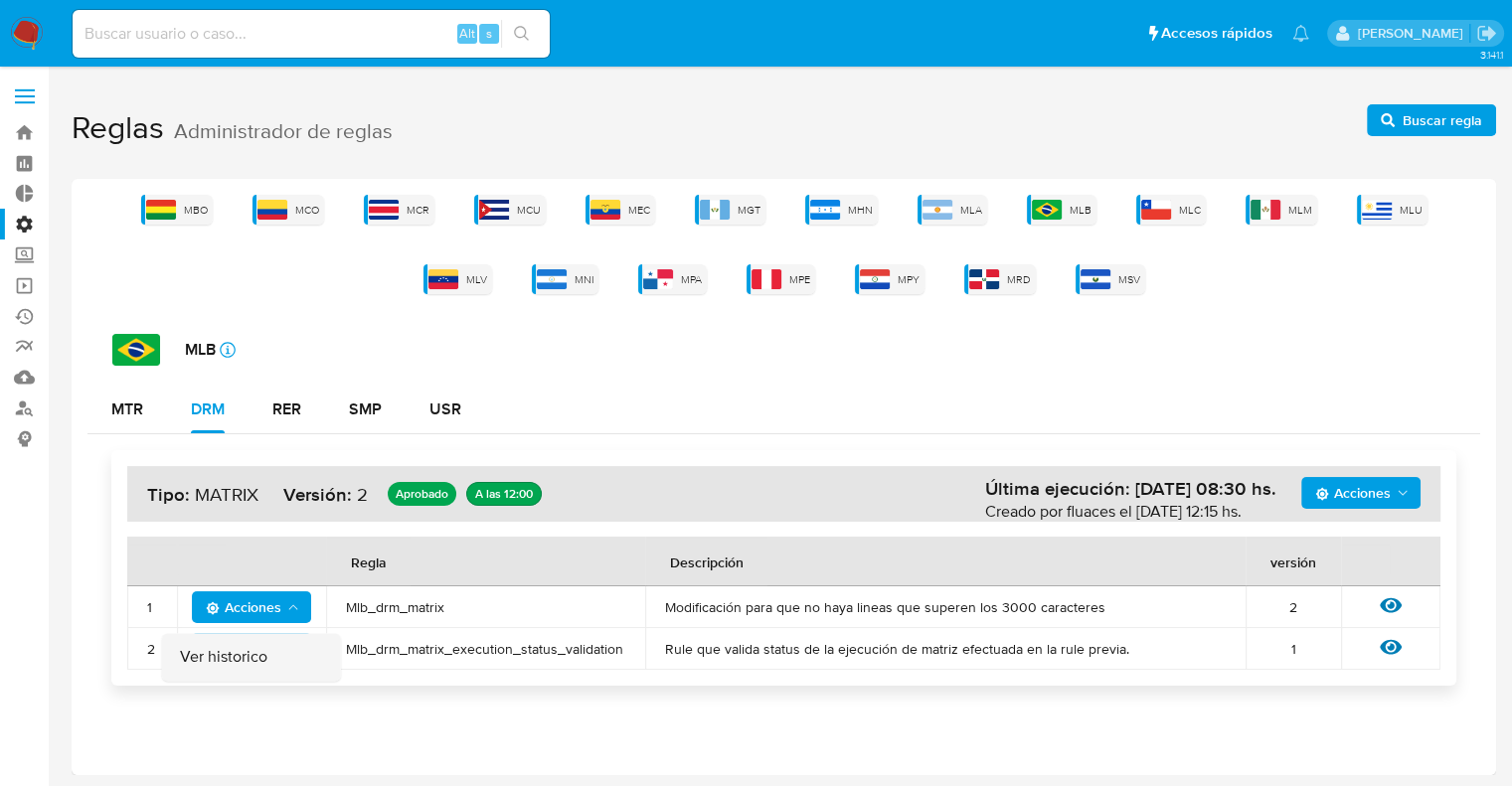 click on "Ver historico" at bounding box center (252, 658) 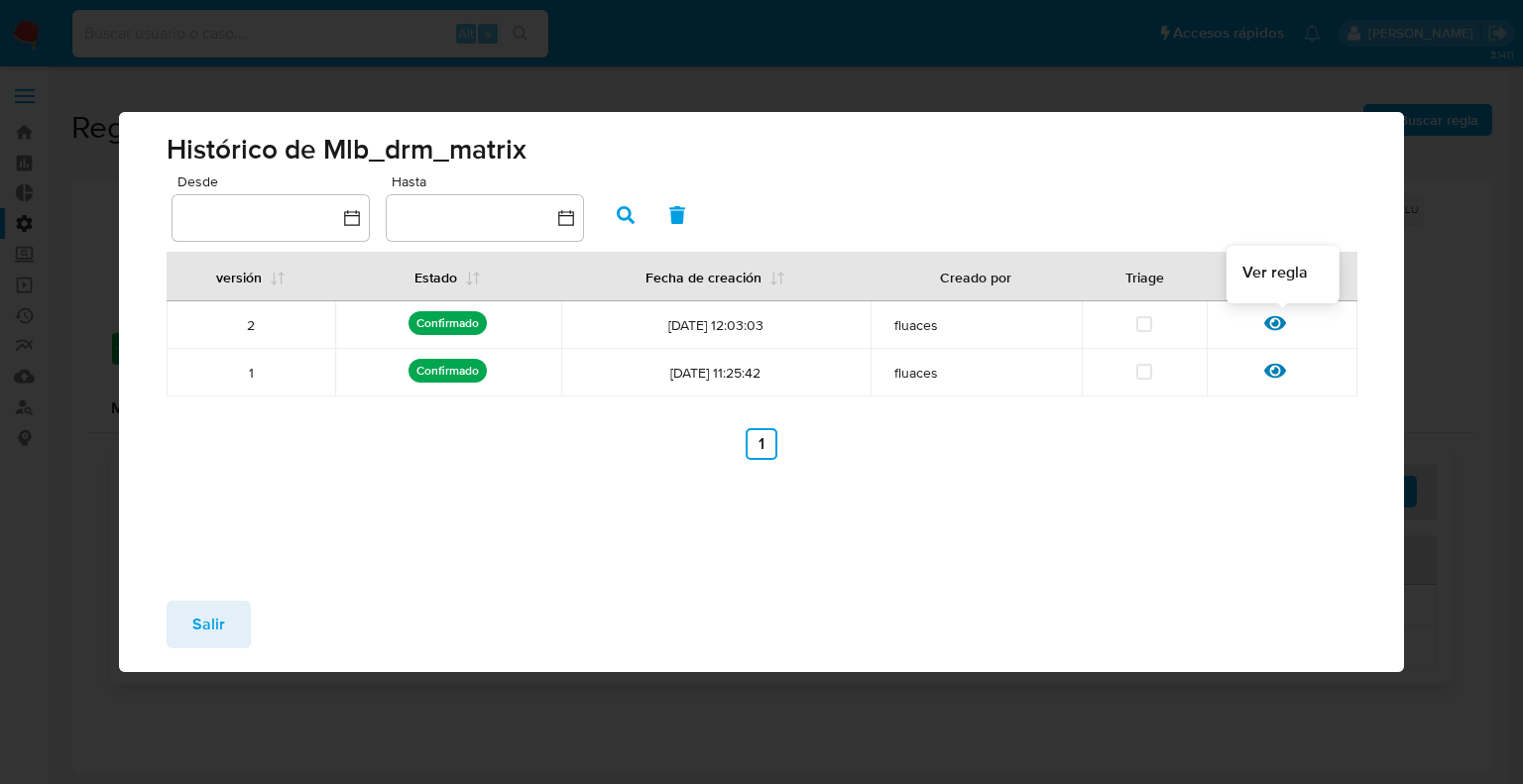 click 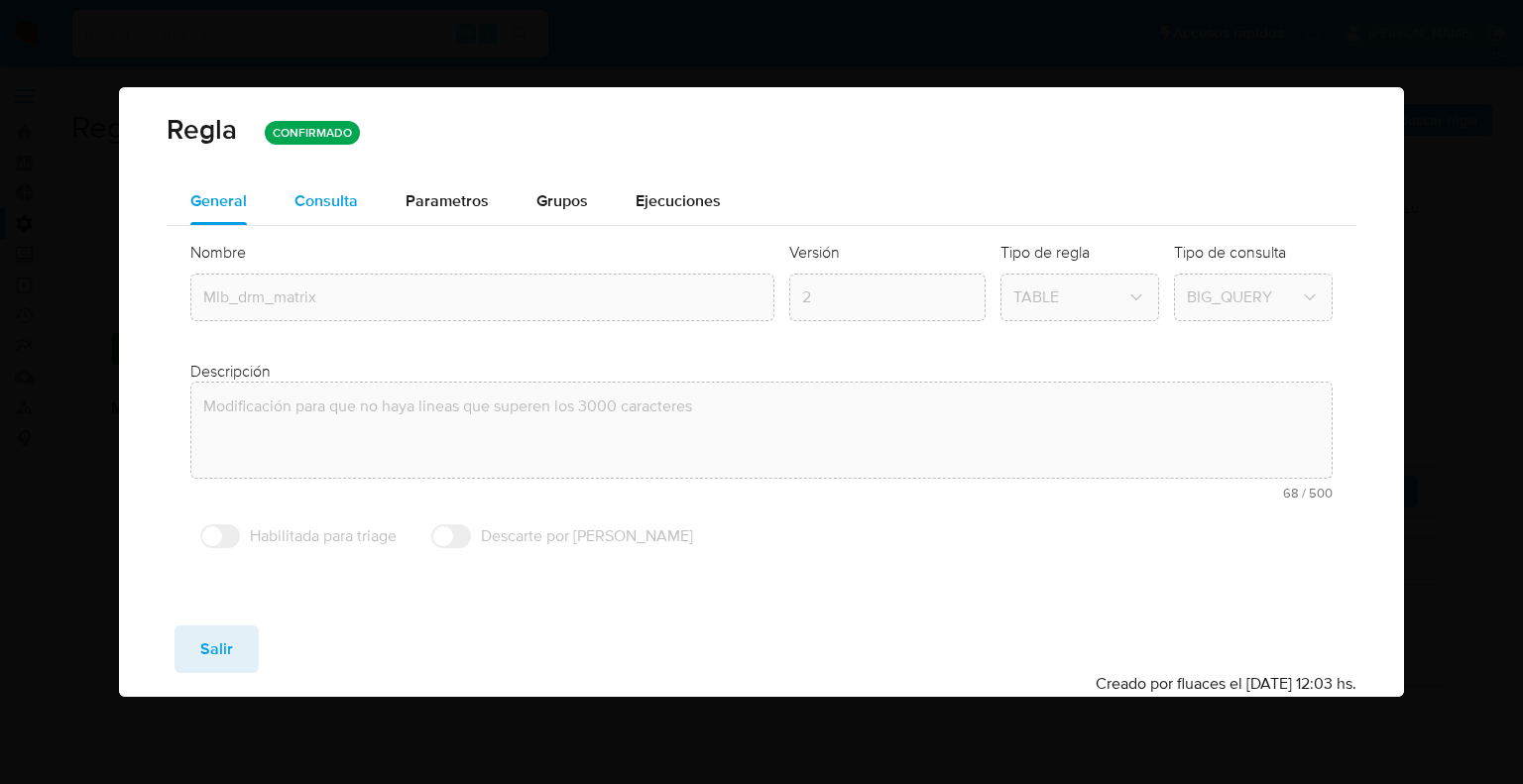 click on "Consulta" at bounding box center (326, 200) 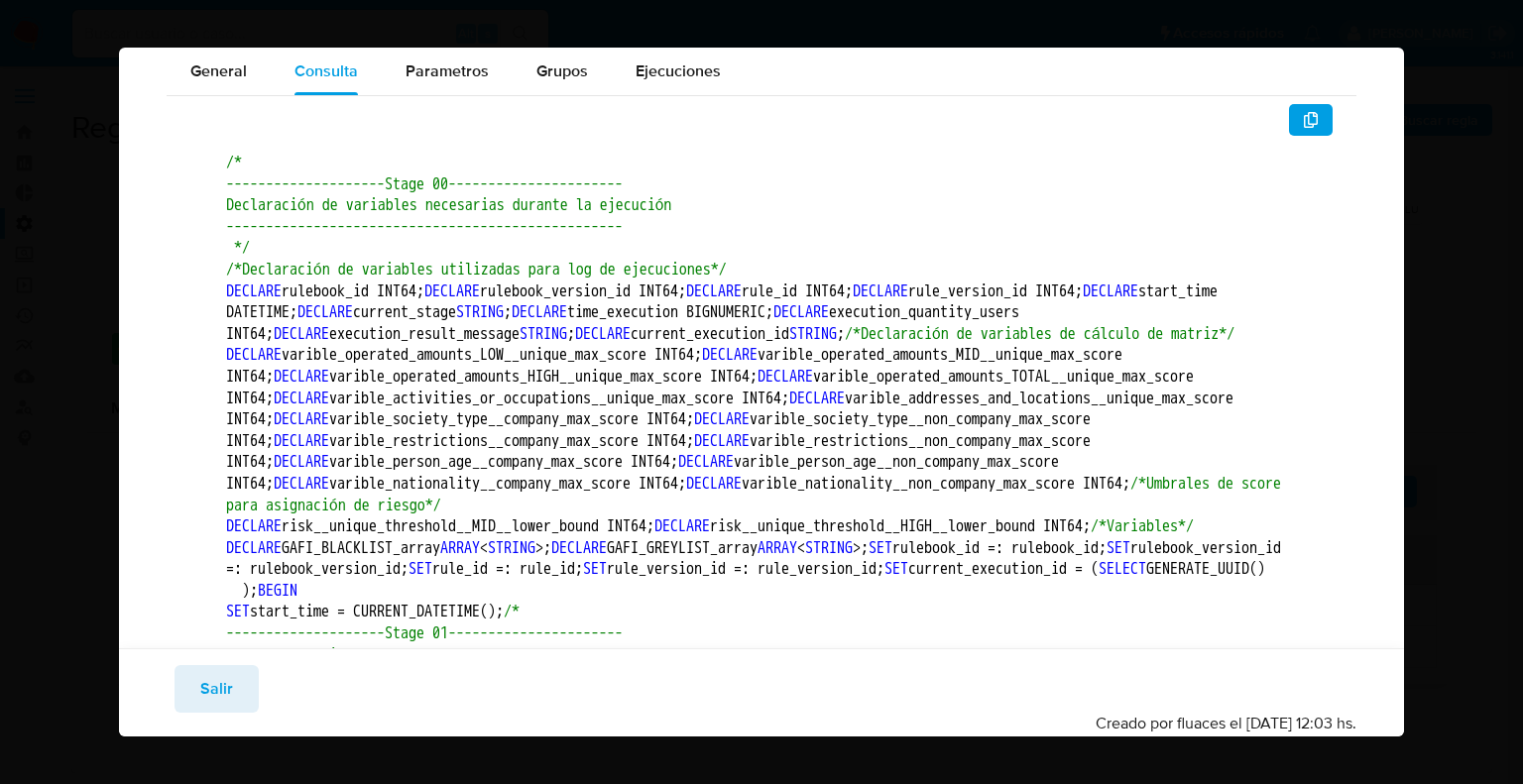 scroll, scrollTop: 0, scrollLeft: 0, axis: both 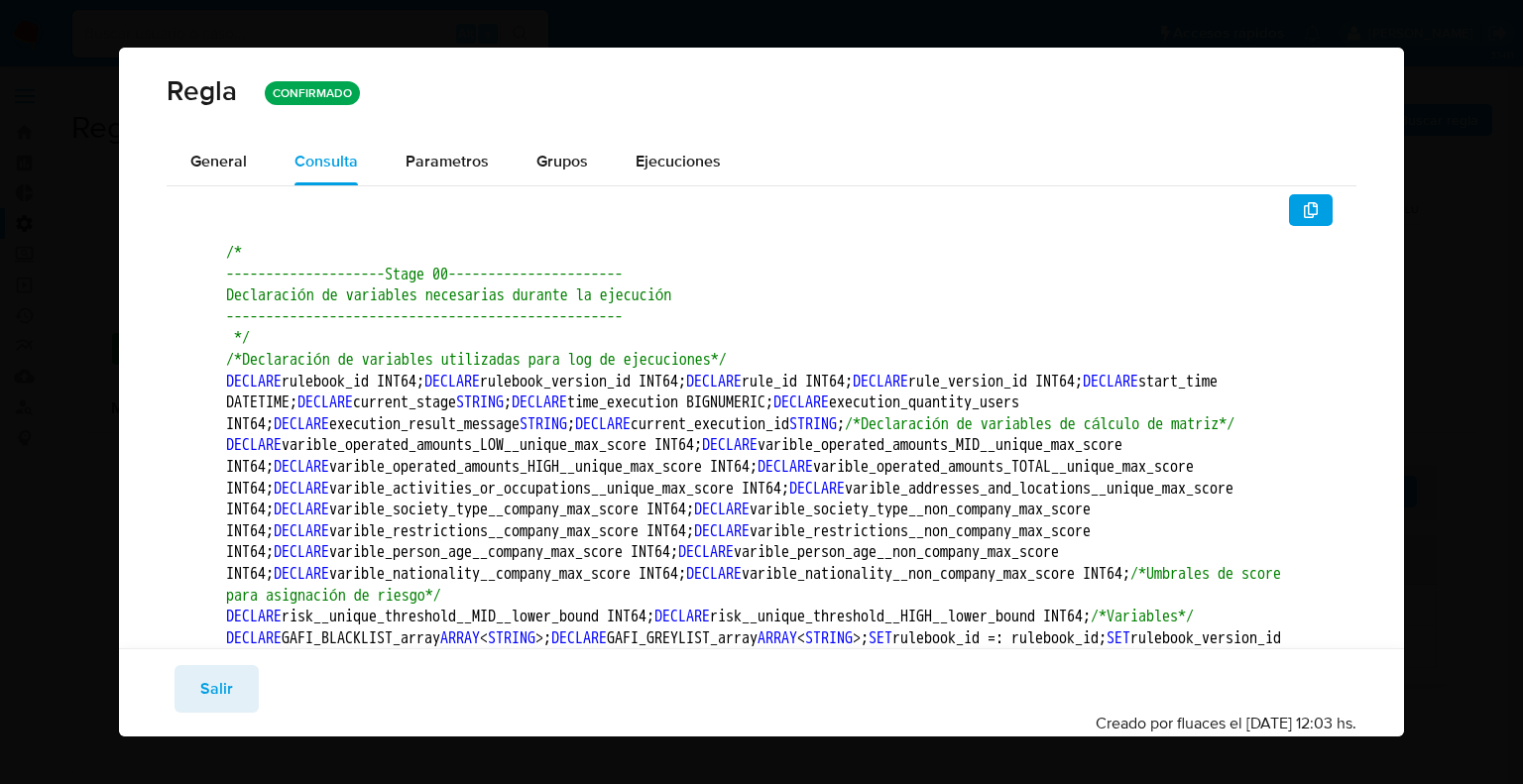 drag, startPoint x: 409, startPoint y: 300, endPoint x: 817, endPoint y: 296, distance: 408.0196 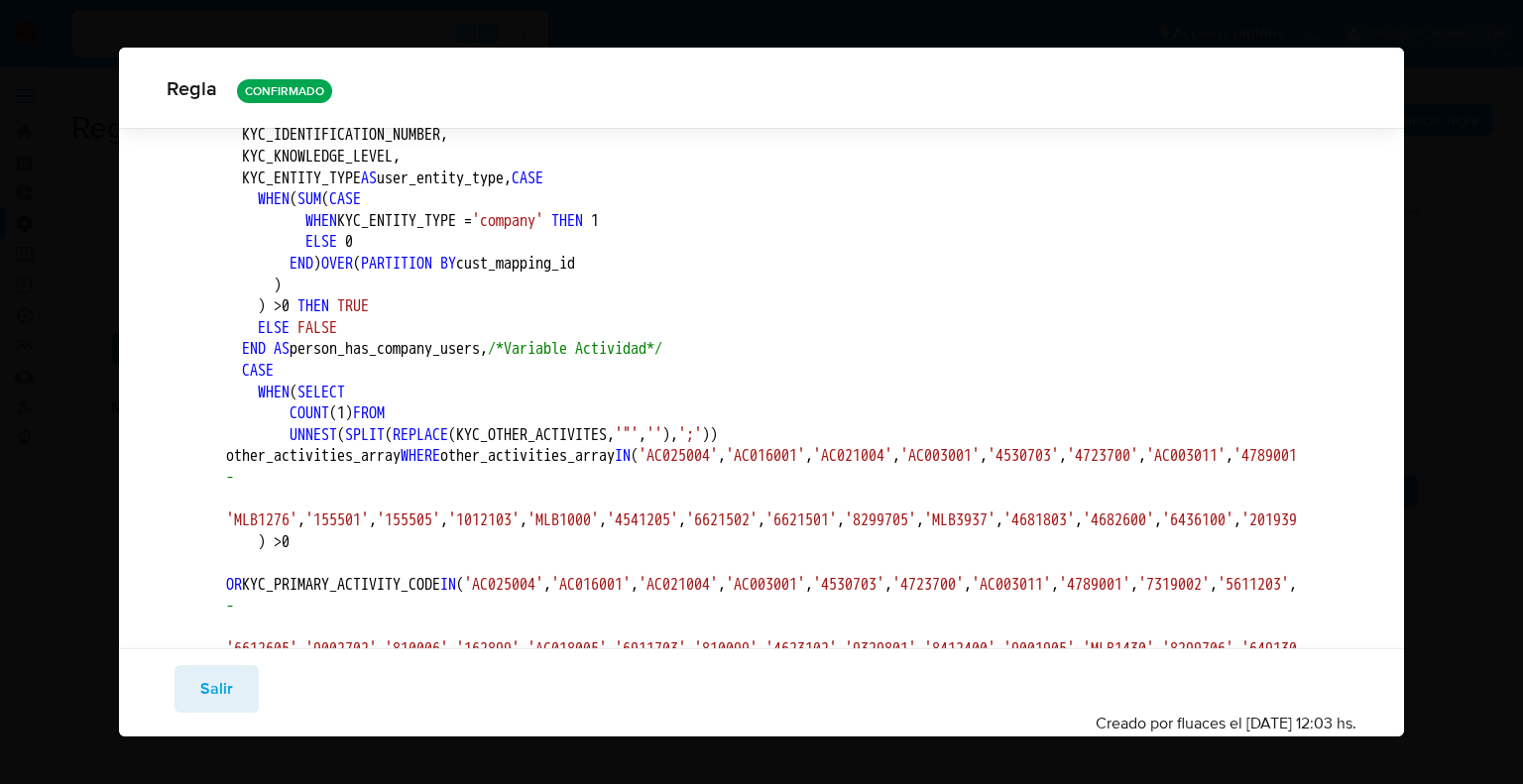 scroll, scrollTop: 2568, scrollLeft: 0, axis: vertical 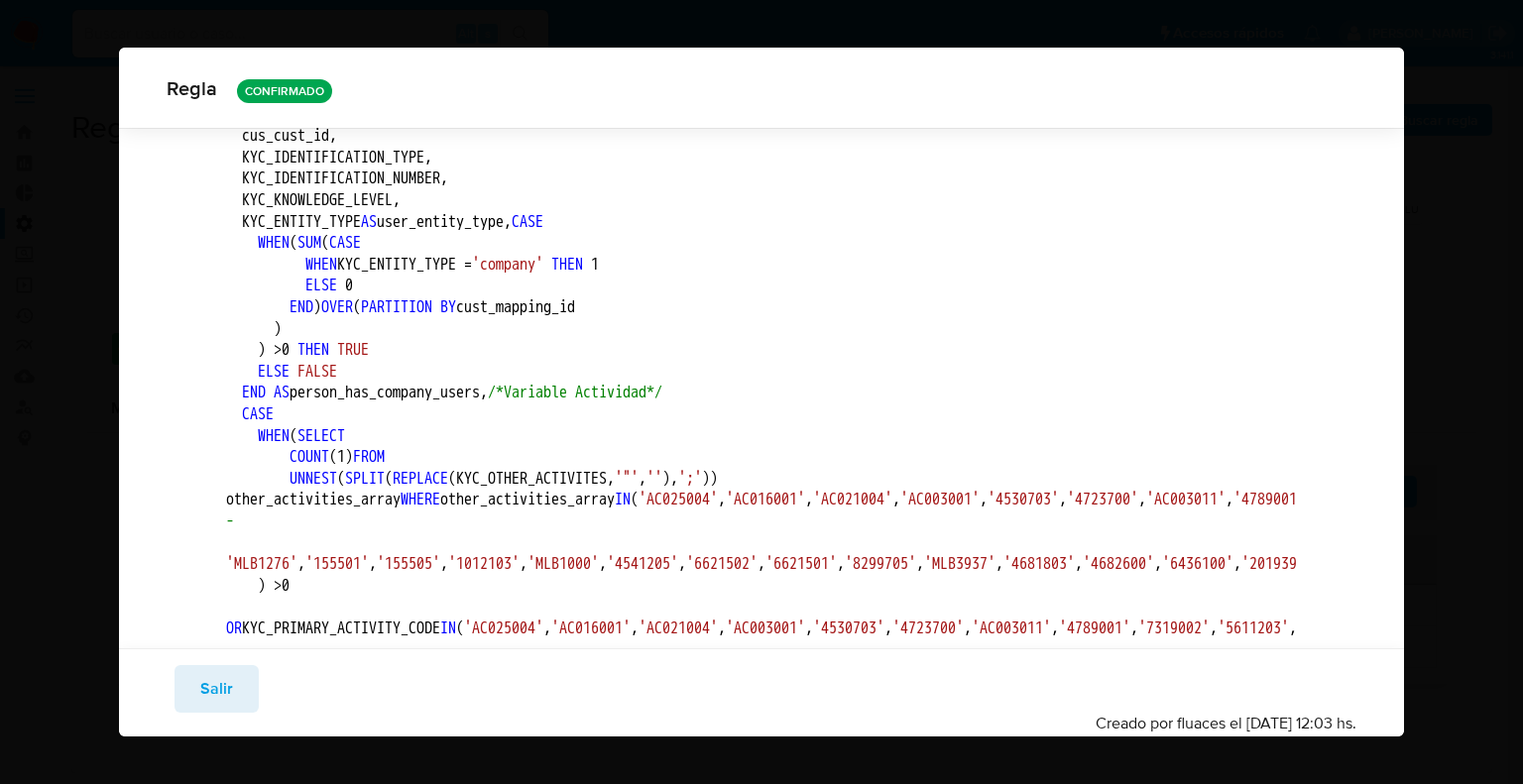 click on ""stage_01__user_feed"" at bounding box center (452, -1747) 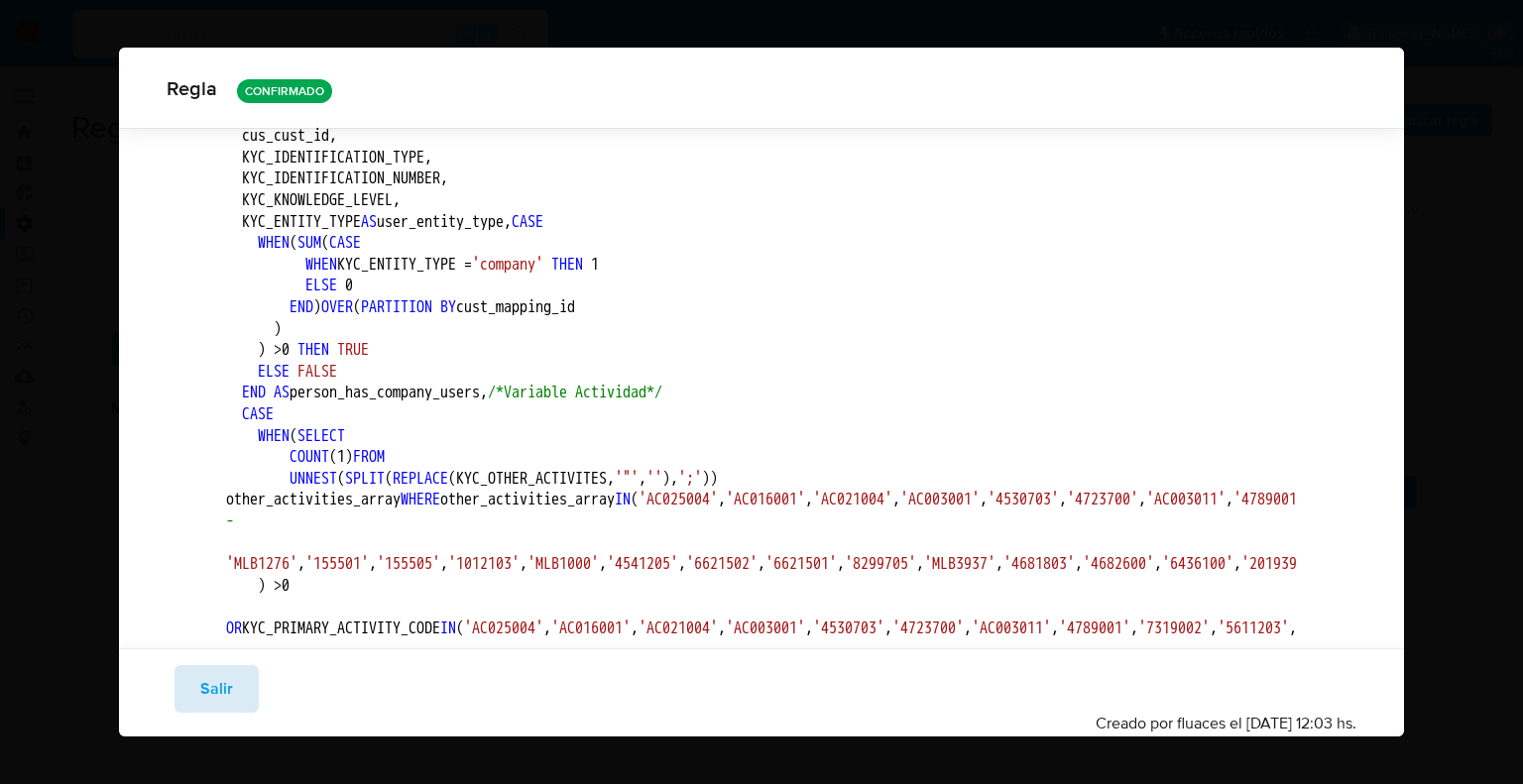 click on "Salir" at bounding box center [216, 689] 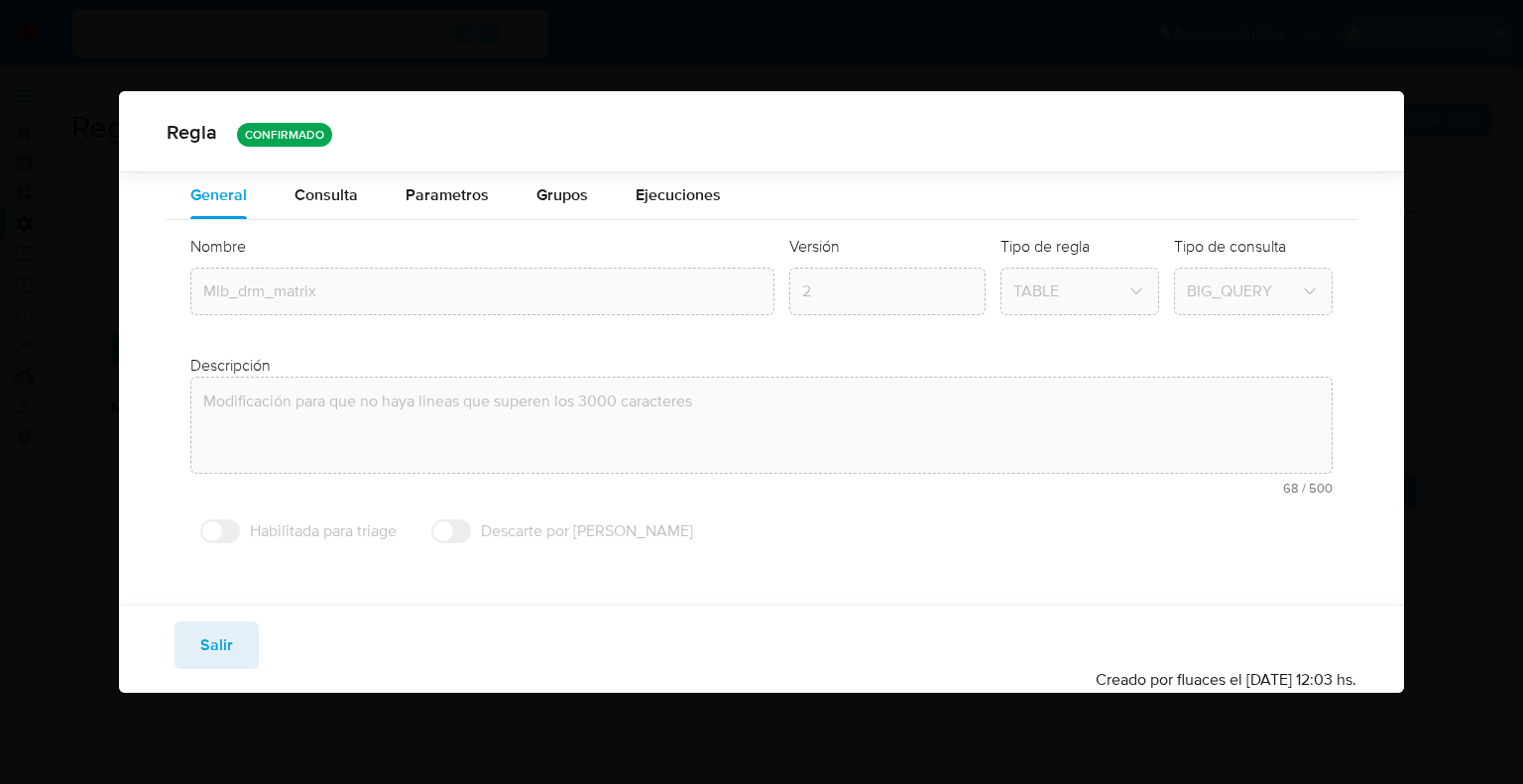 scroll, scrollTop: 0, scrollLeft: 0, axis: both 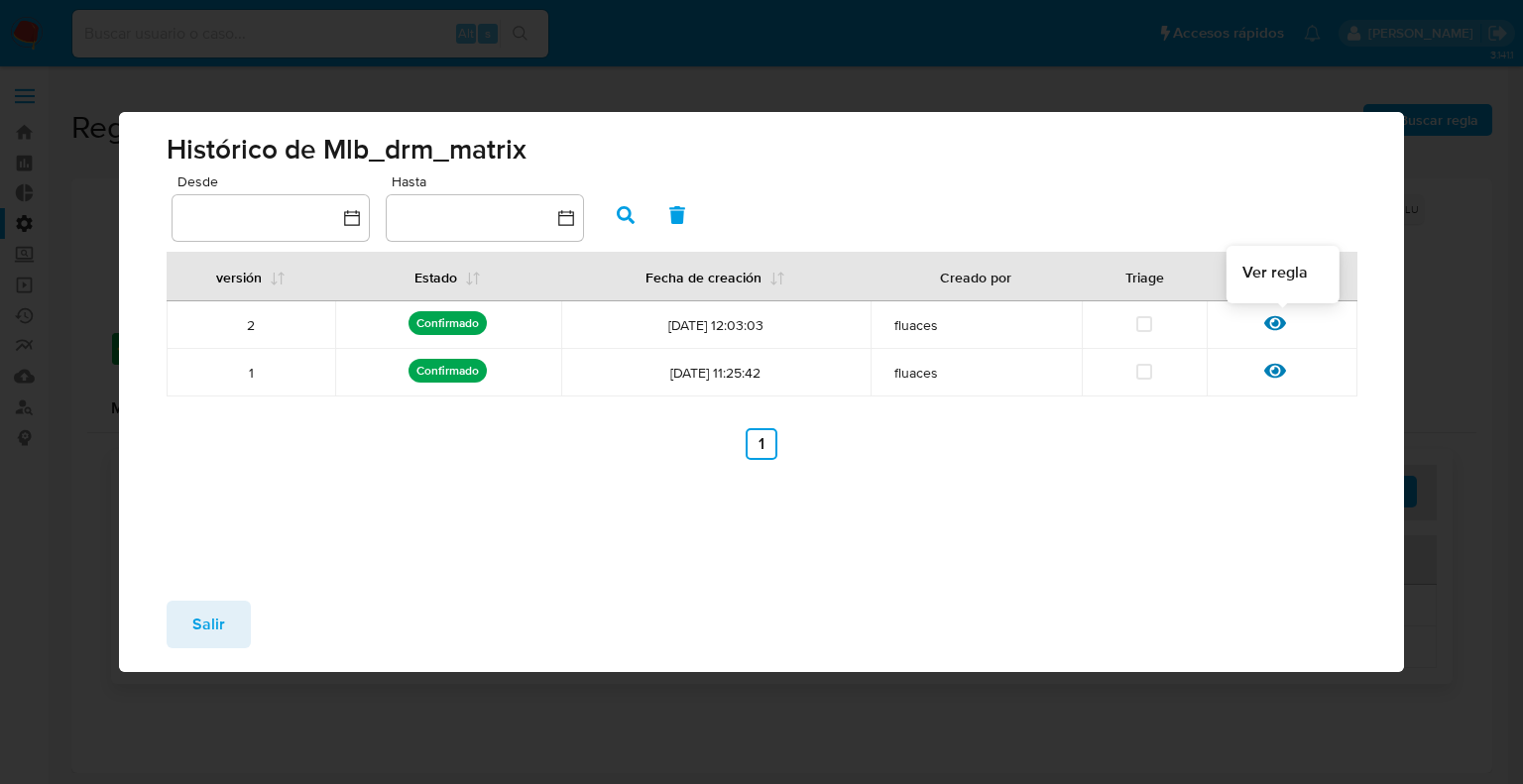 click 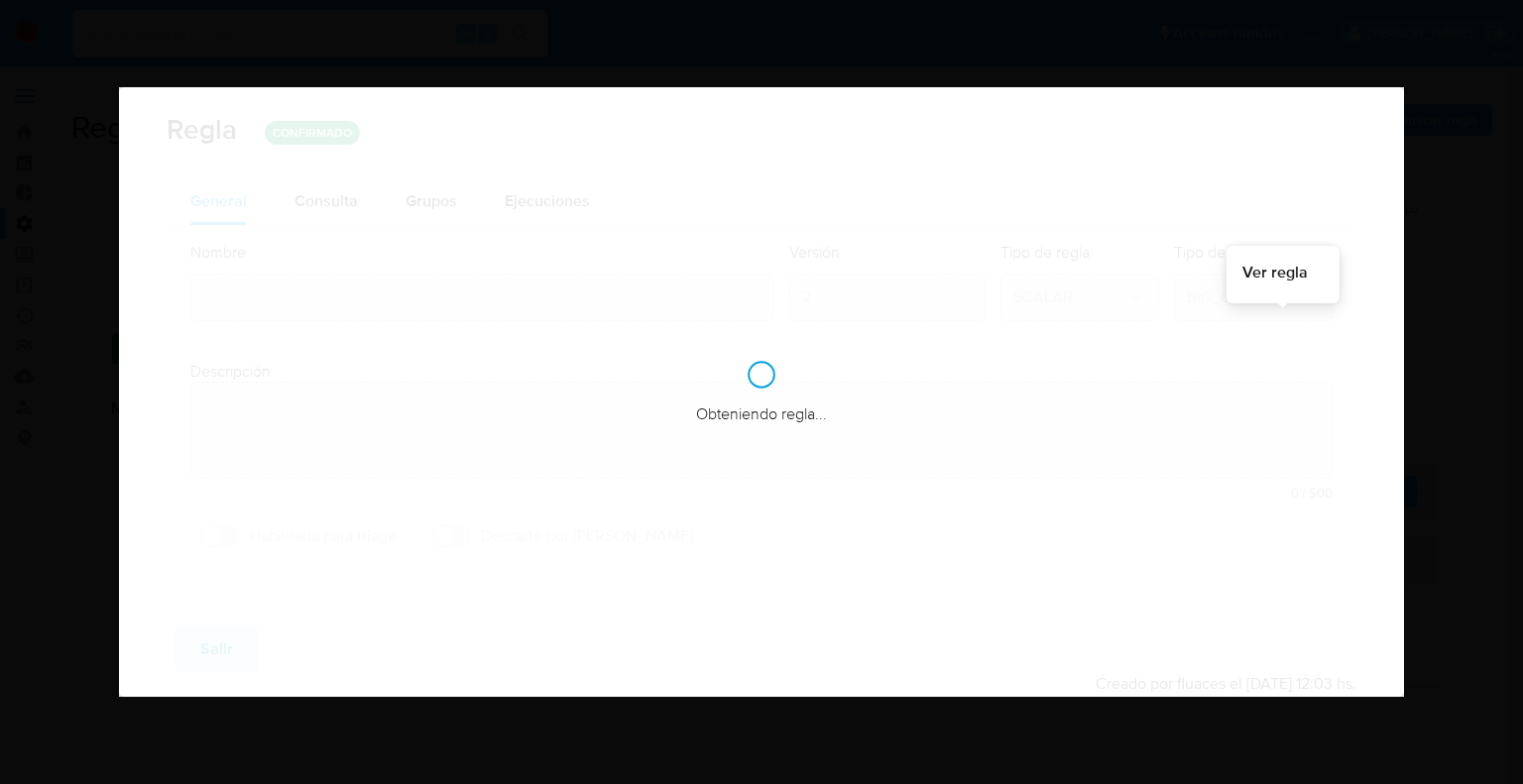 type on "Mlb_drm_matrix" 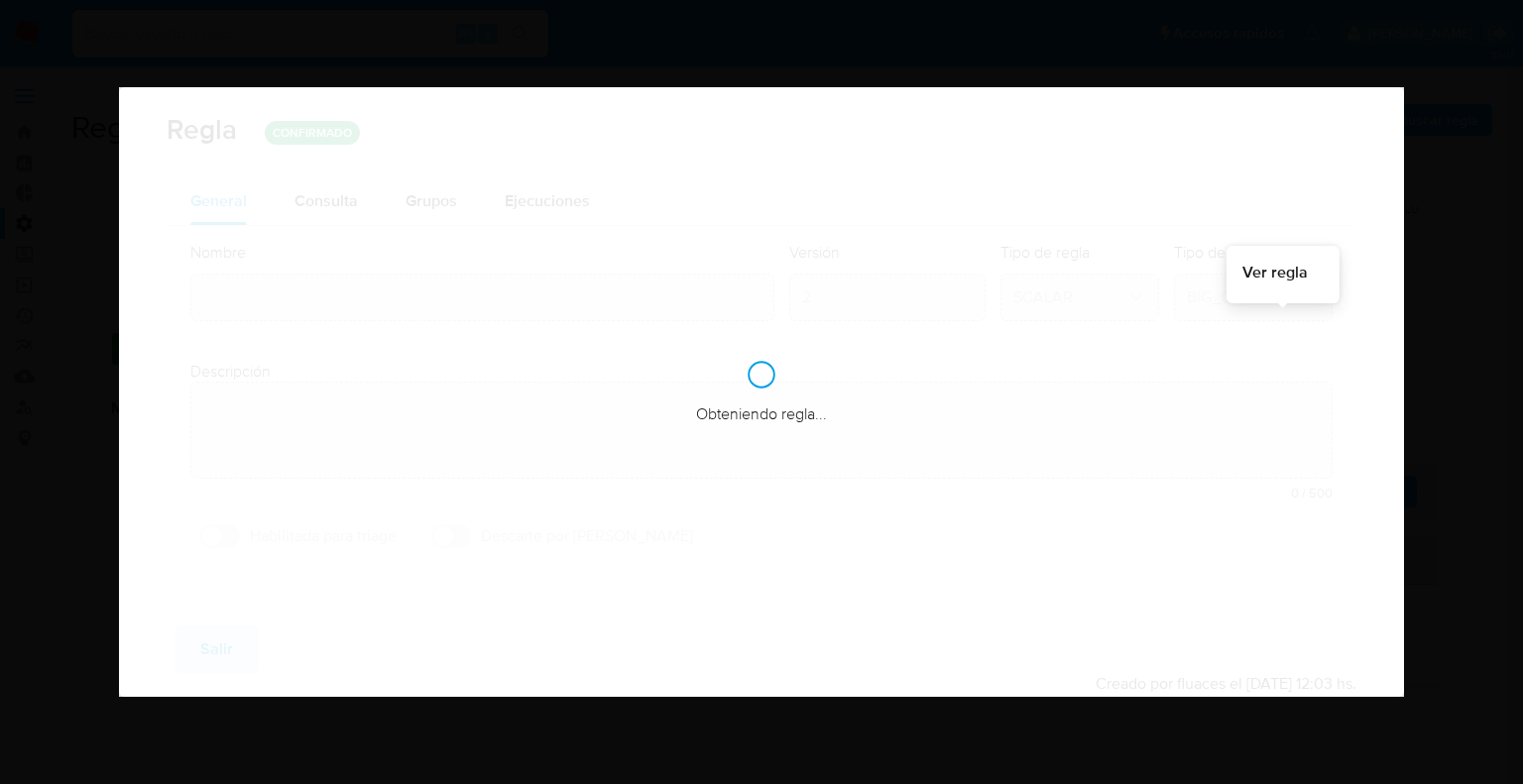 type on "Modificación para que no haya lineas que superen los 3000 caracteres" 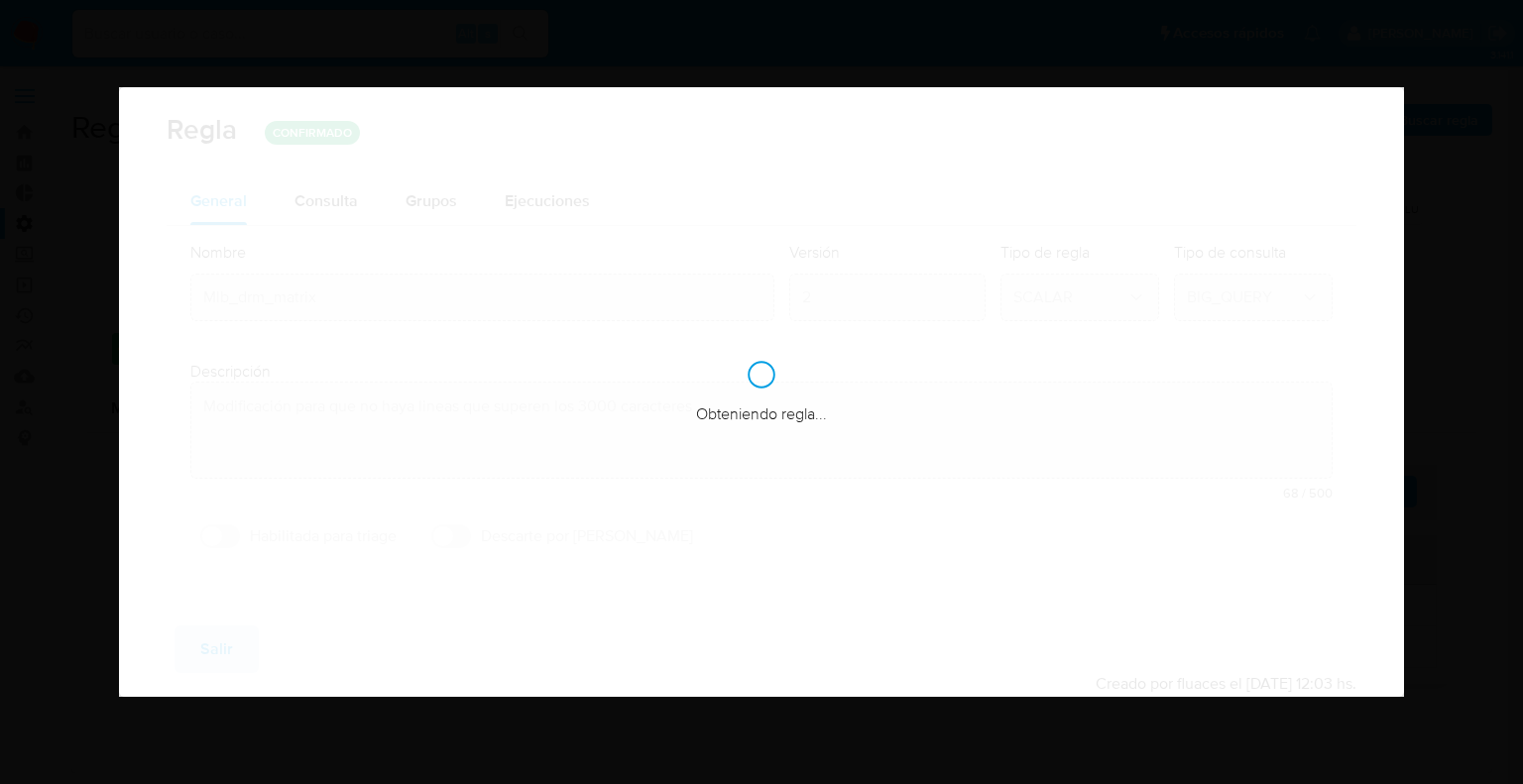click on "Obteniendo regla..." at bounding box center [762, 392] 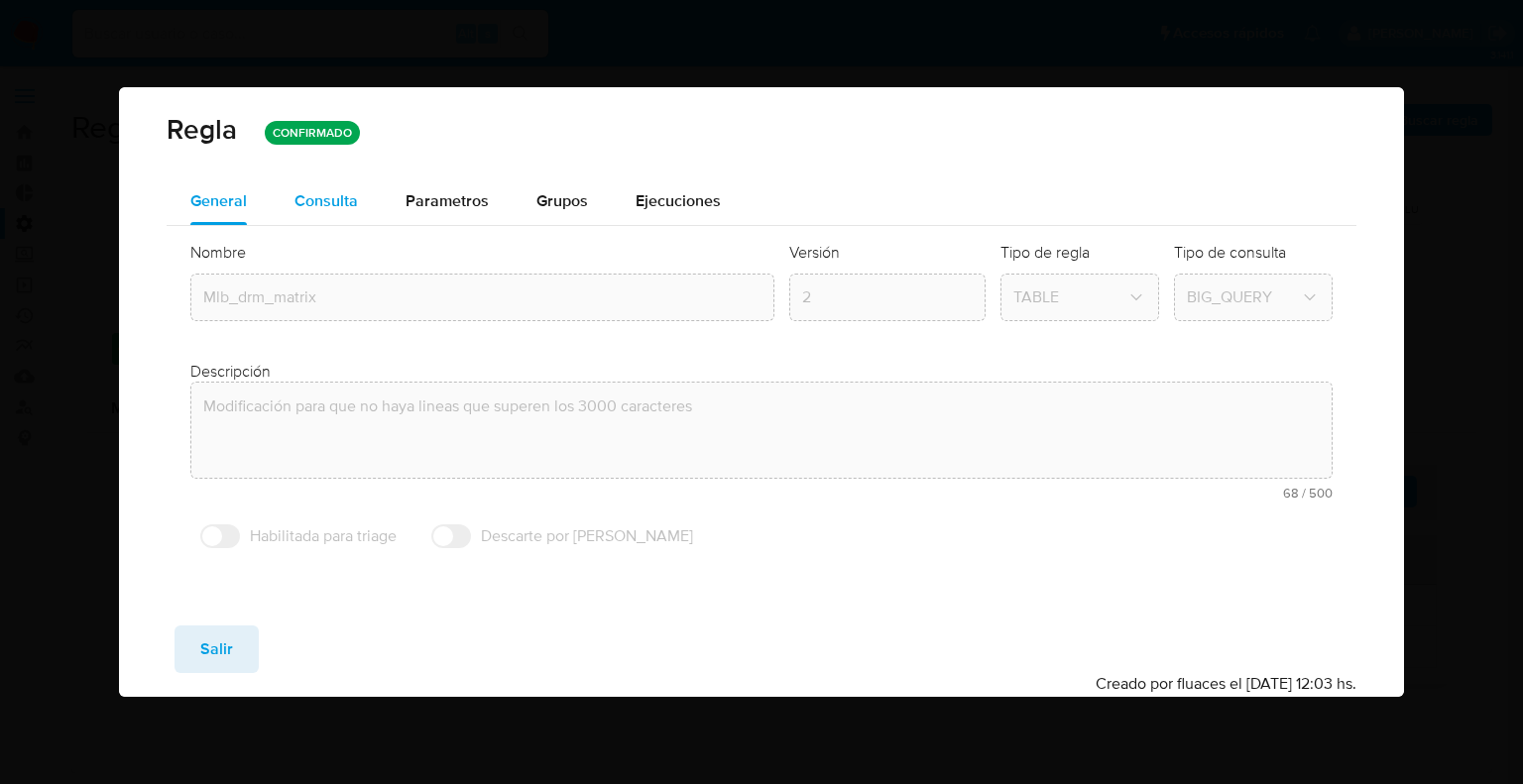click on "Consulta" at bounding box center (326, 200) 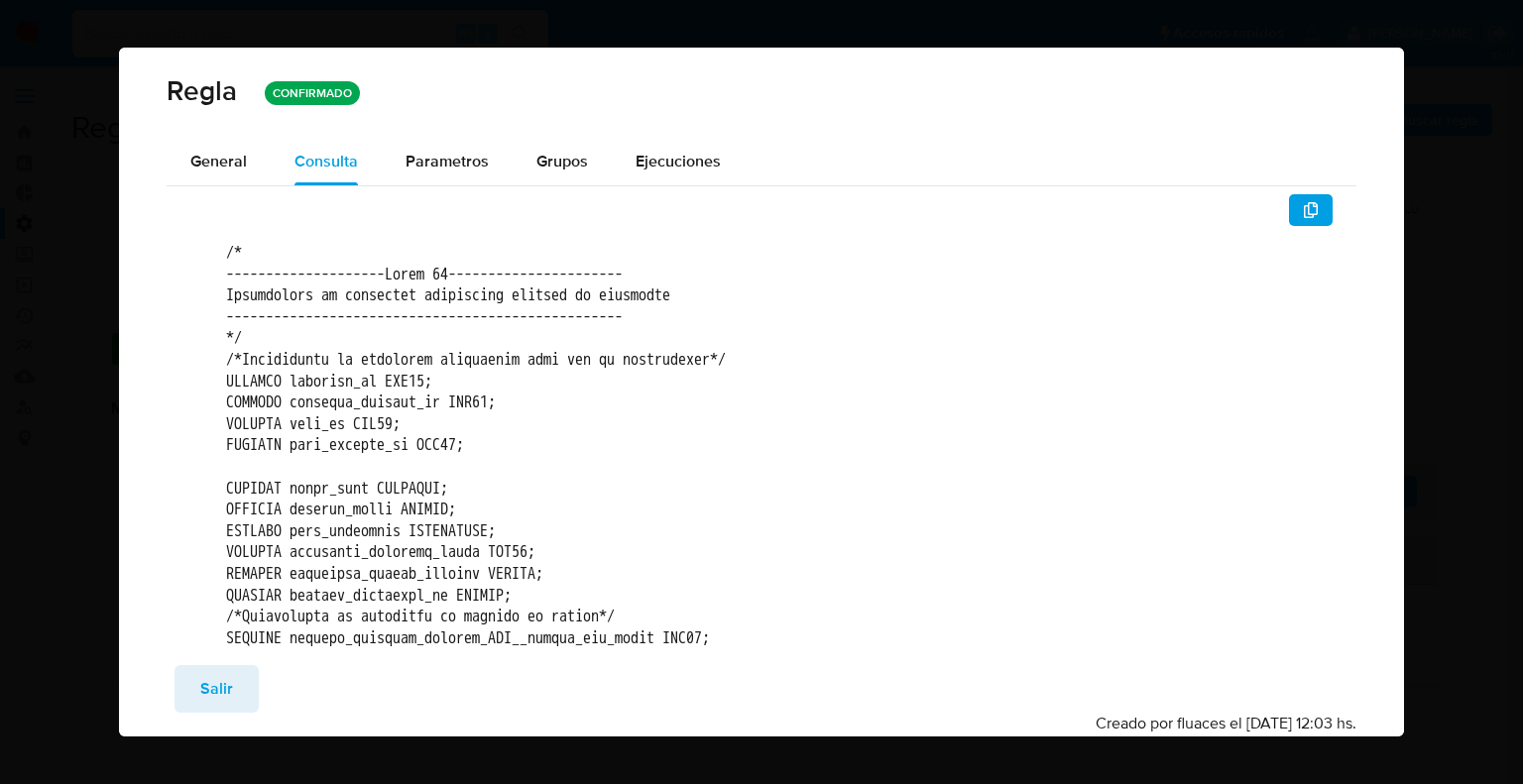 click at bounding box center (1311, 210) 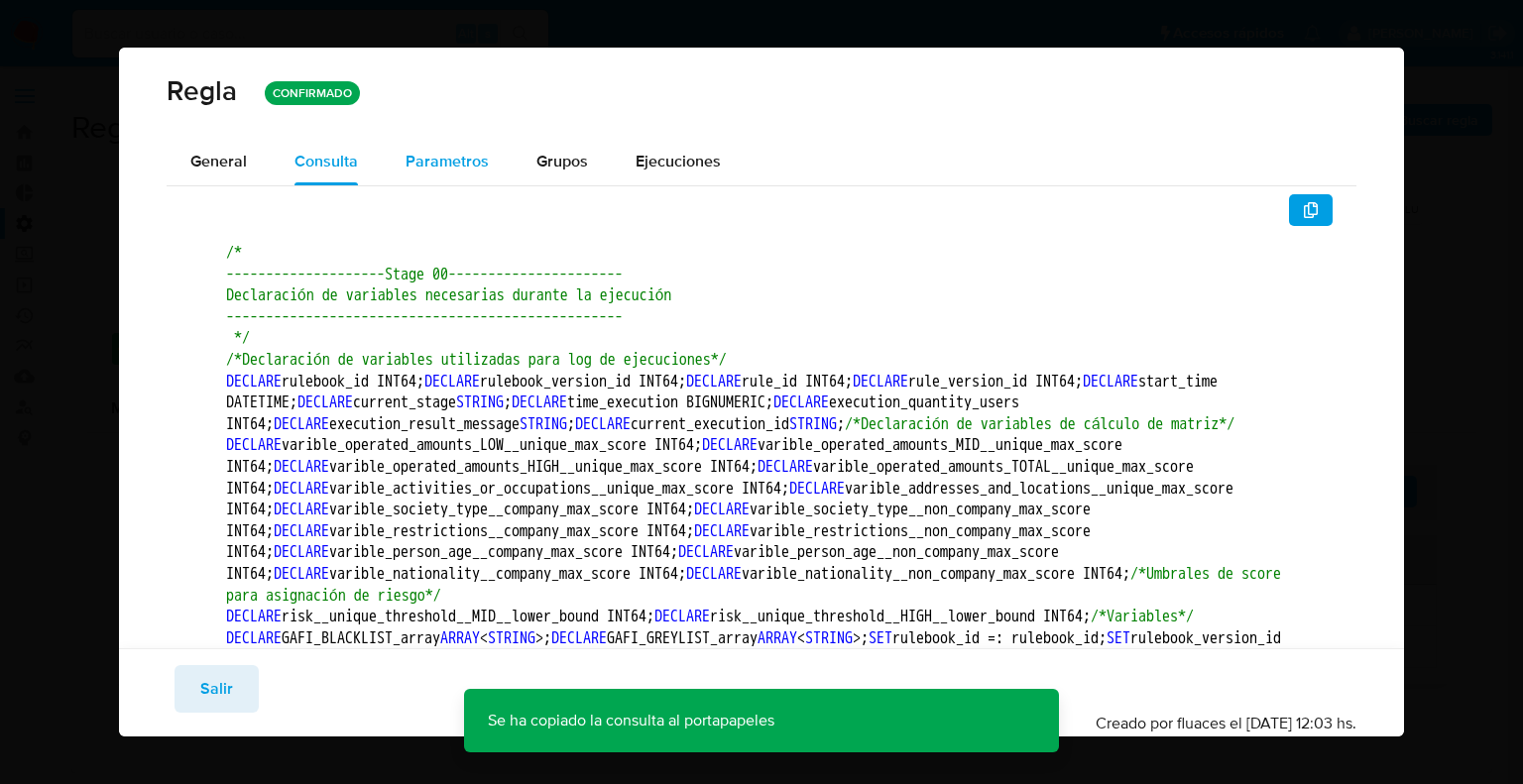 click on "Parametros" at bounding box center (447, 161) 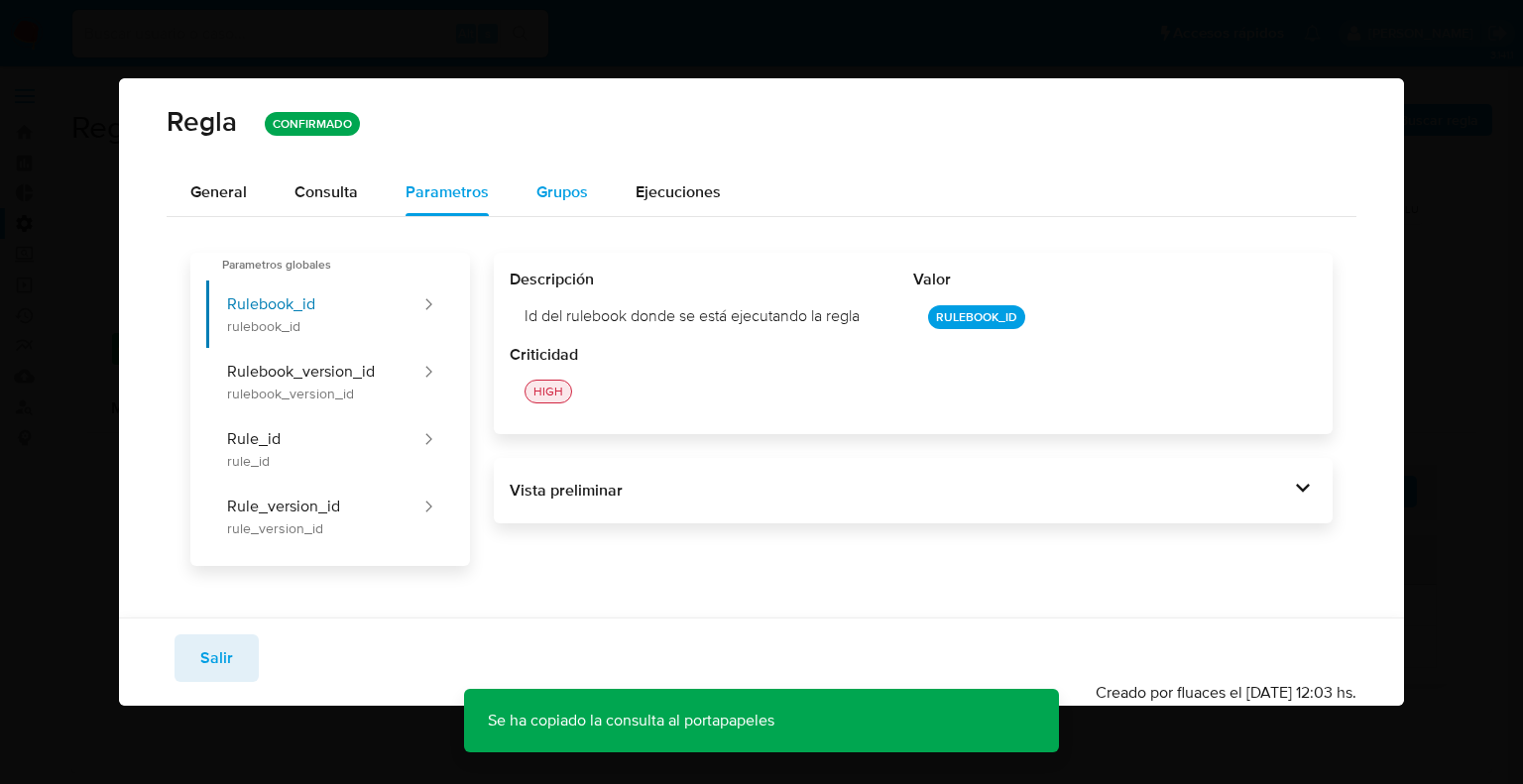drag, startPoint x: 563, startPoint y: 213, endPoint x: 564, endPoint y: 188, distance: 25.019992 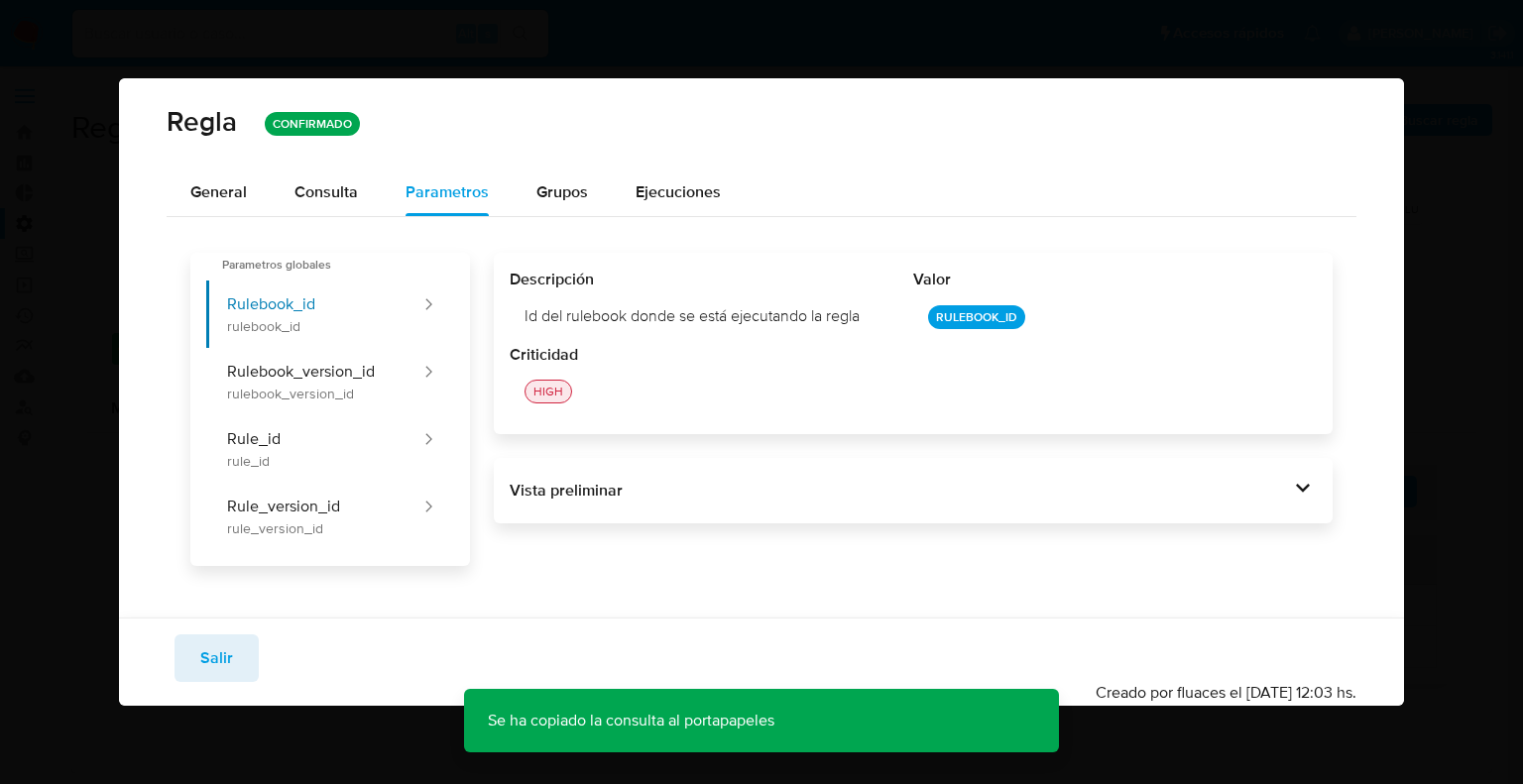 click on "Grupos" at bounding box center [562, 192] 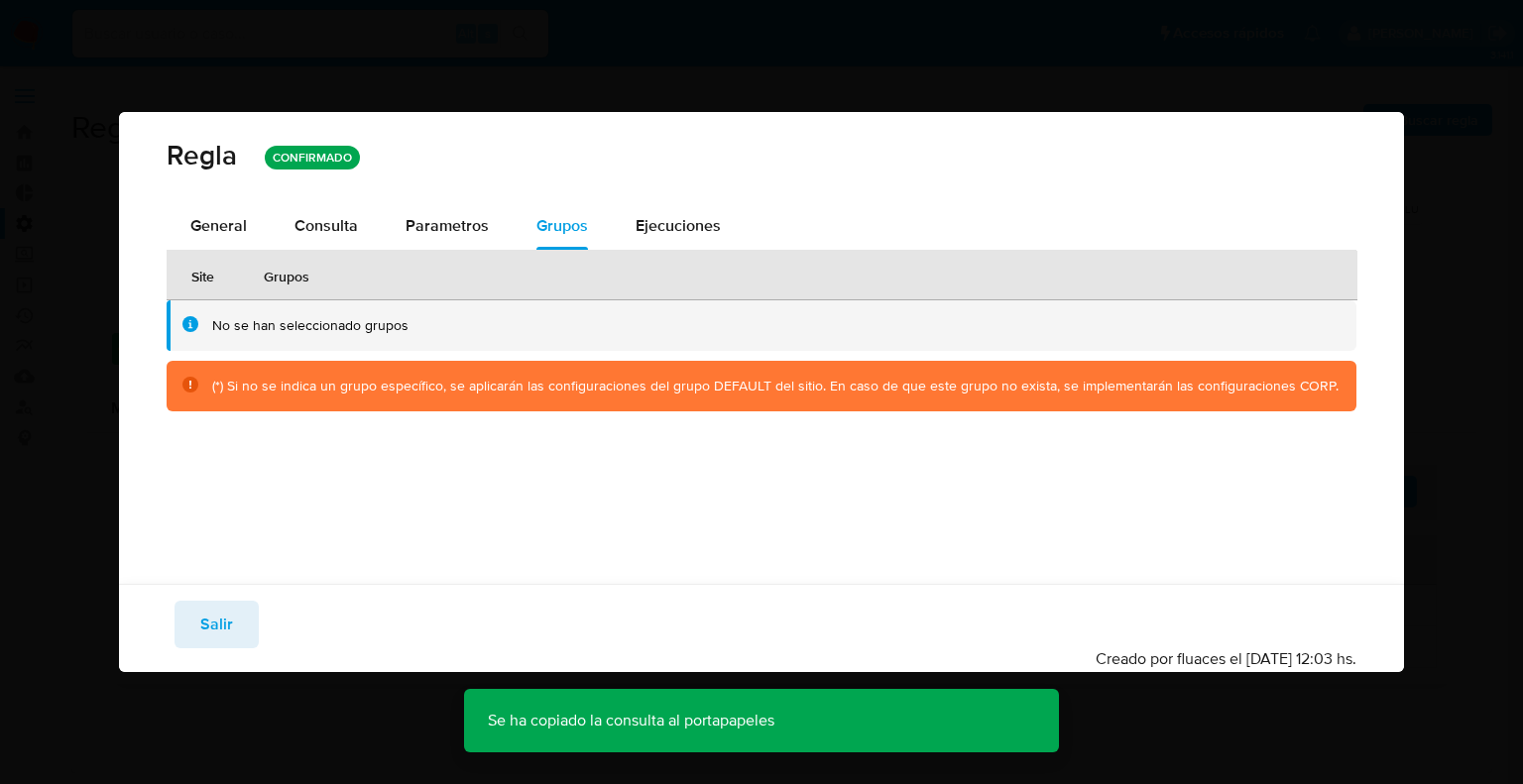 click on "Regla CONFIRMADO" at bounding box center (762, 157) 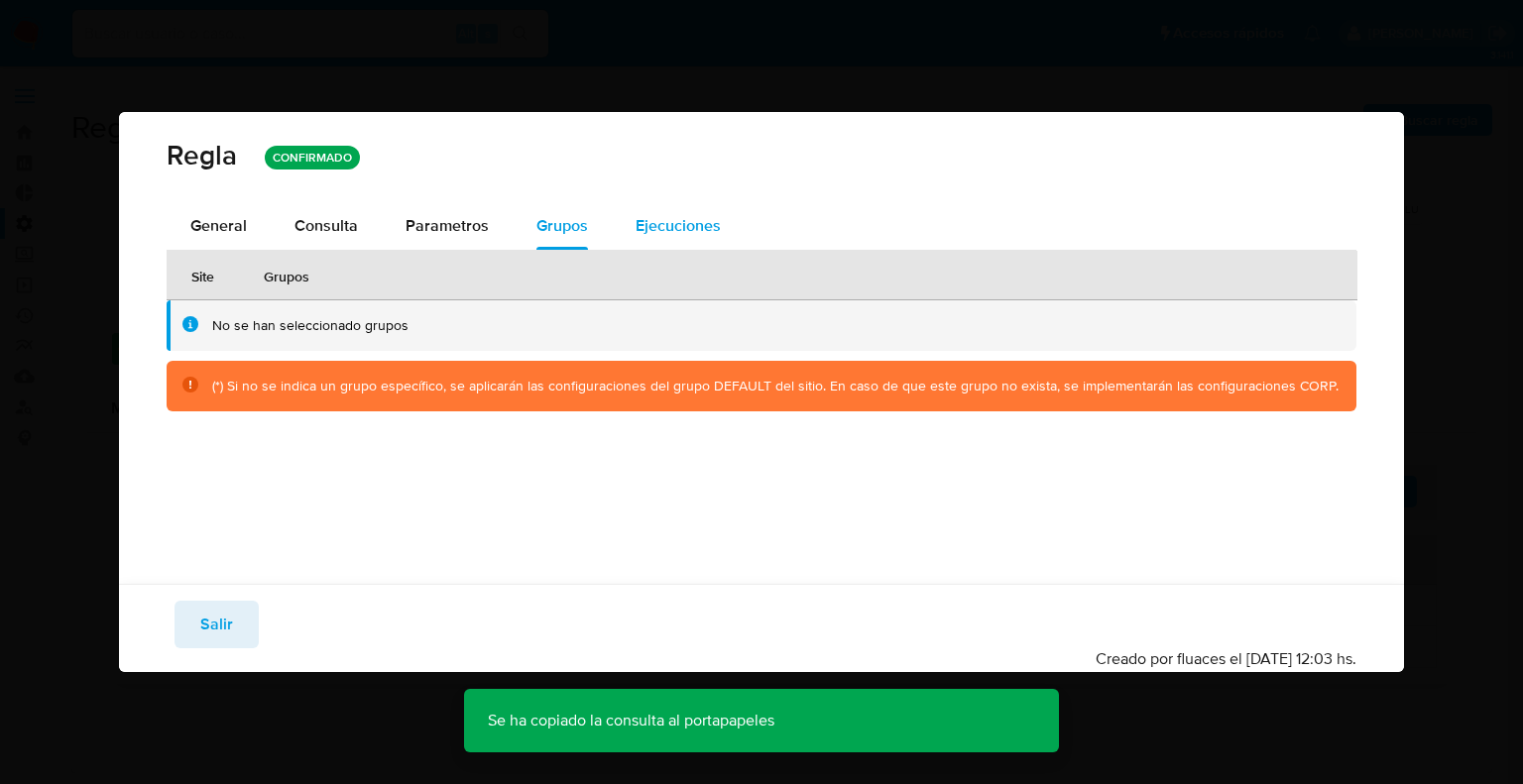 click on "Ejecuciones" at bounding box center (678, 225) 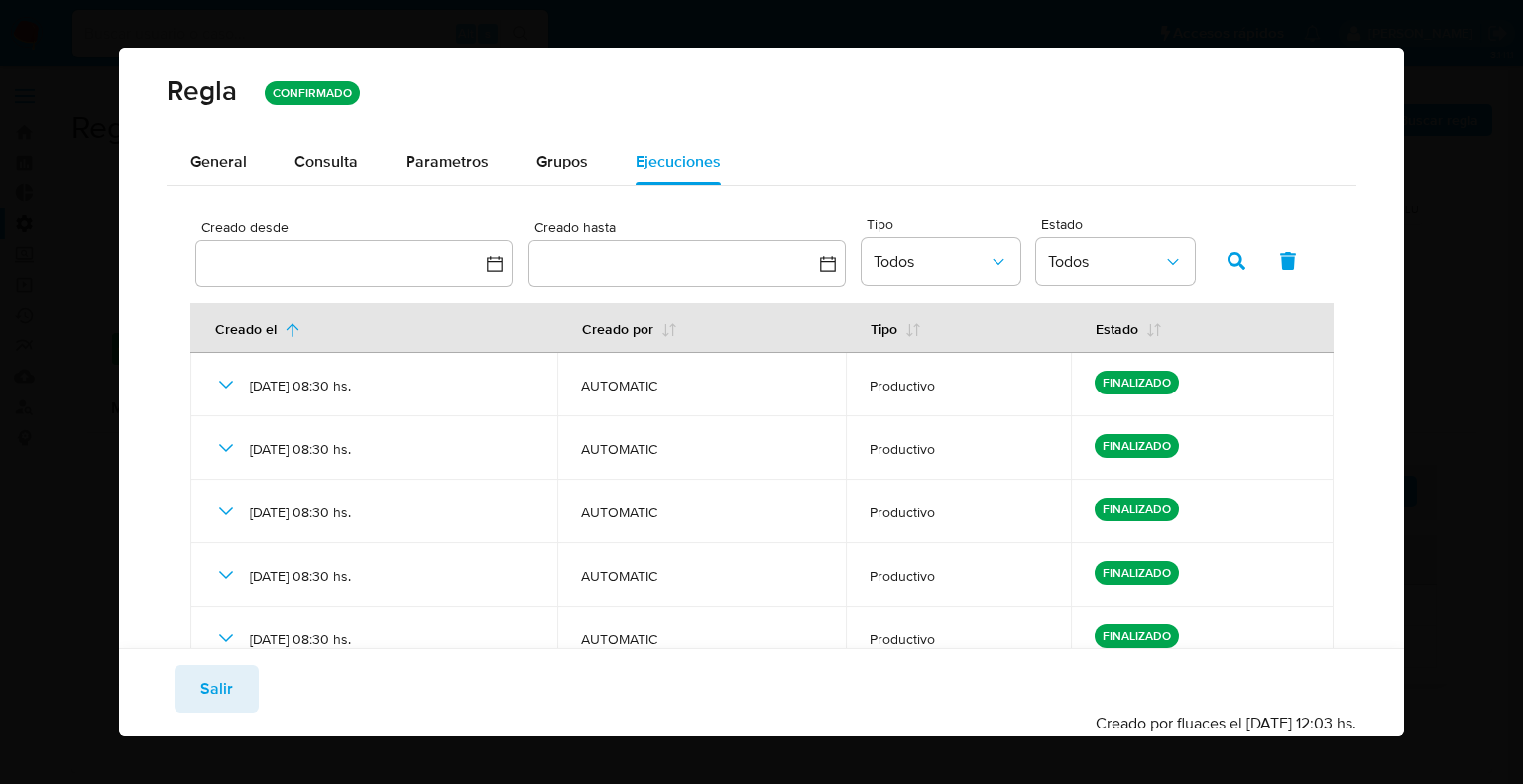 click on "Regla CONFIRMADO General Consulta Parametros Grupos Ejecuciones Creado desde Creado hasta Tipo Todos Estado Todos Creado el Creado por Tipo Estado [DATE] 08:30 hs. AUTOMATIC Productivo FINALIZADO [DATE] 08:30 hs. AUTOMATIC Productivo FINALIZADO [DATE] 08:30 hs. AUTOMATIC Productivo FINALIZADO [DATE] 08:30 hs. AUTOMATIC Productivo FINALIZADO [DATE] 08:30 hs. AUTOMATIC Productivo FINALIZADO [DATE] 08:30 hs. AUTOMATIC Productivo FINALIZADO [DATE] 17:25 hs. fluaces Simulación FINALIZADO [DATE] 16:05 hs. fluaces Simulación FINALIZADO Guardar Salir Simular Confirmar Creado por fluaces el [DATE] 12:03 hs." at bounding box center (762, 392) 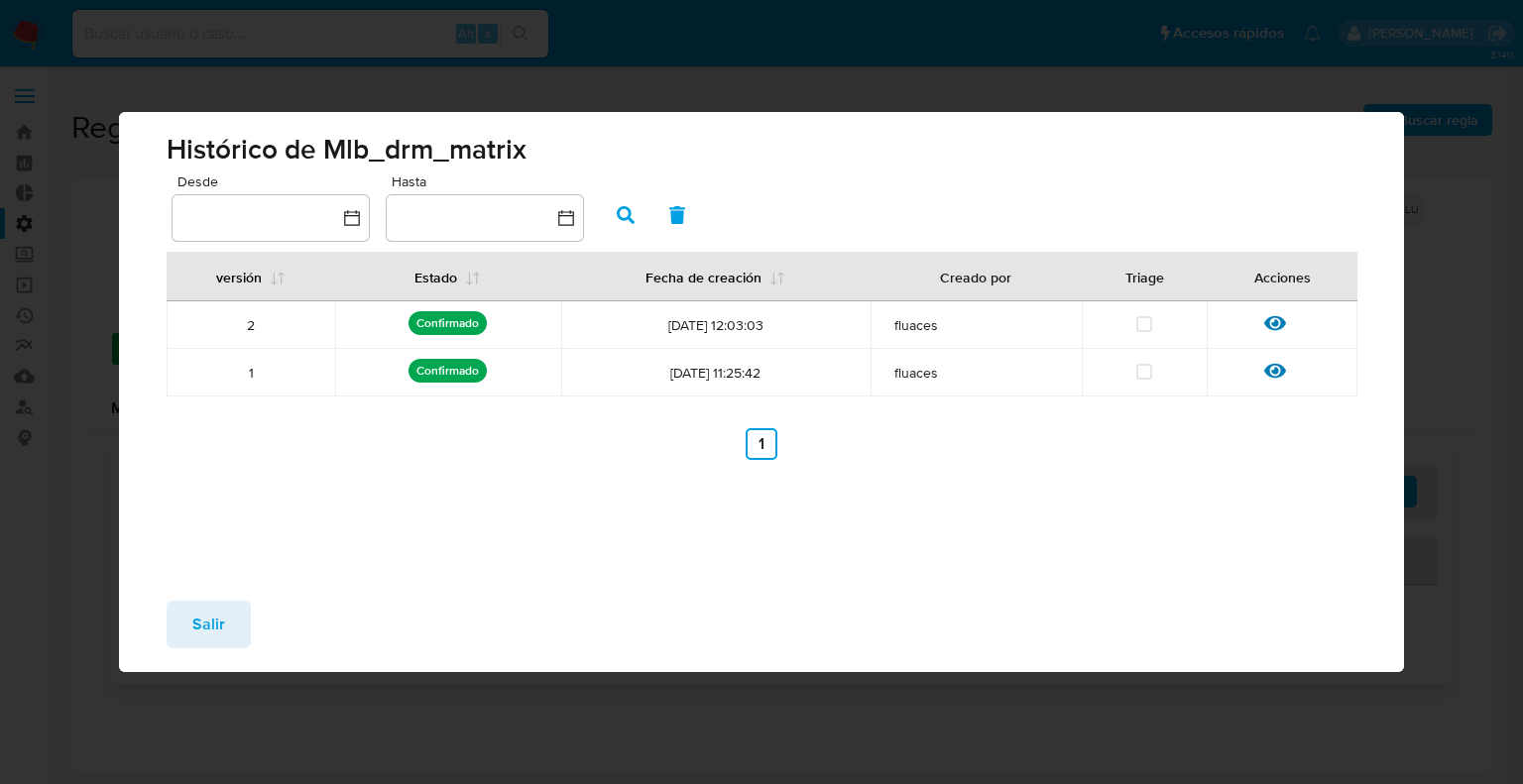 drag, startPoint x: 1518, startPoint y: 527, endPoint x: 1498, endPoint y: 534, distance: 21.18962 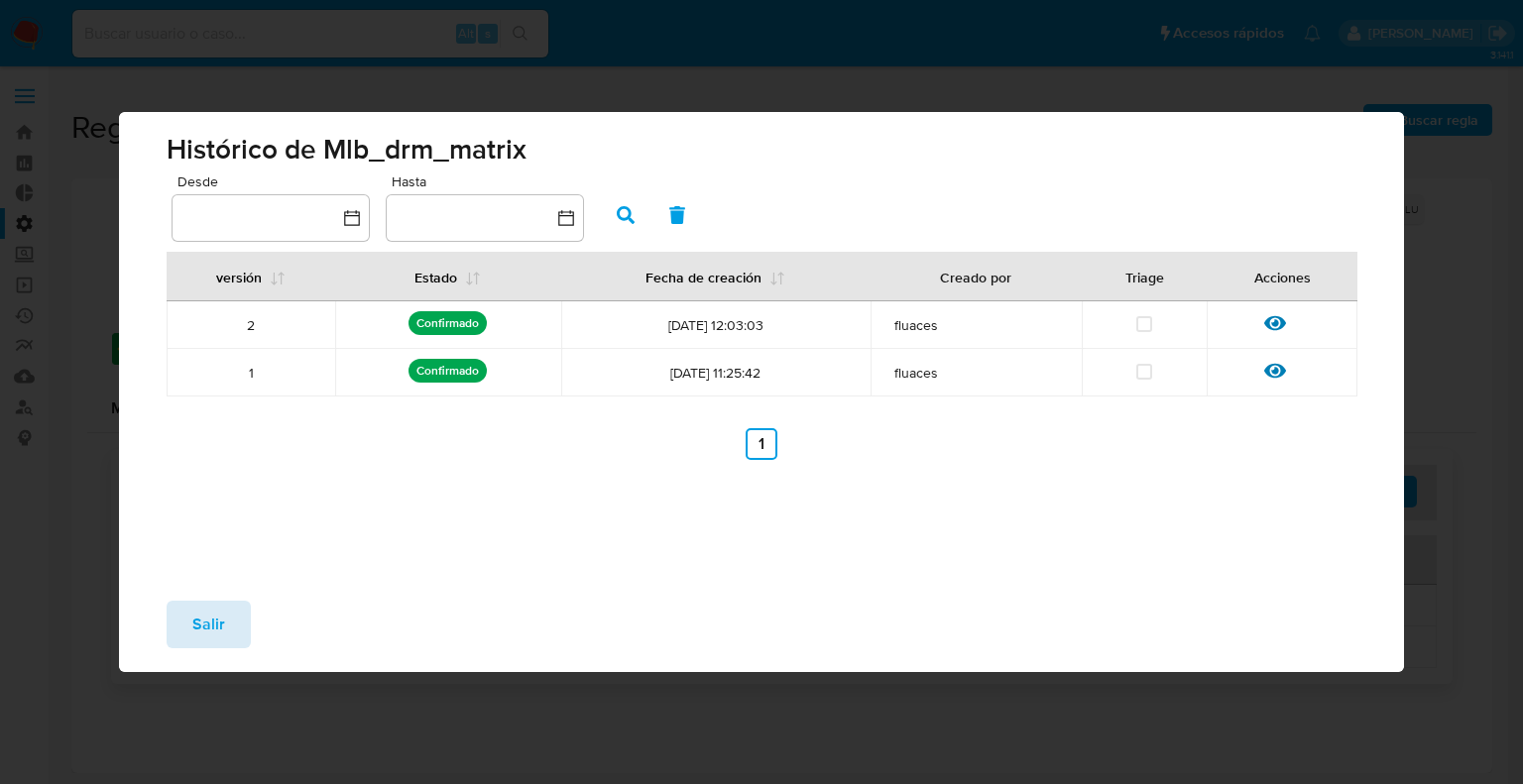 click on "Salir" at bounding box center [208, 624] 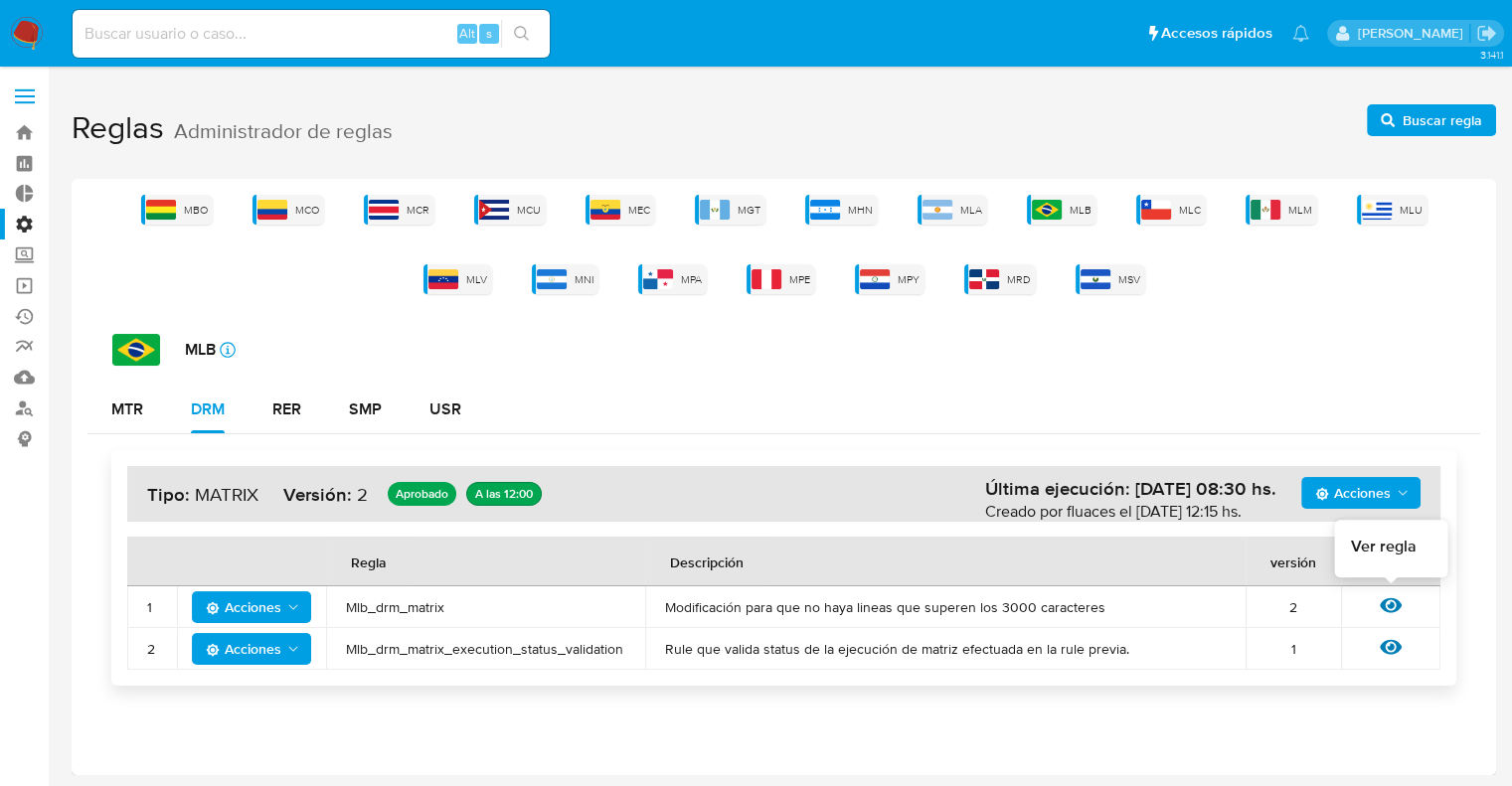 click 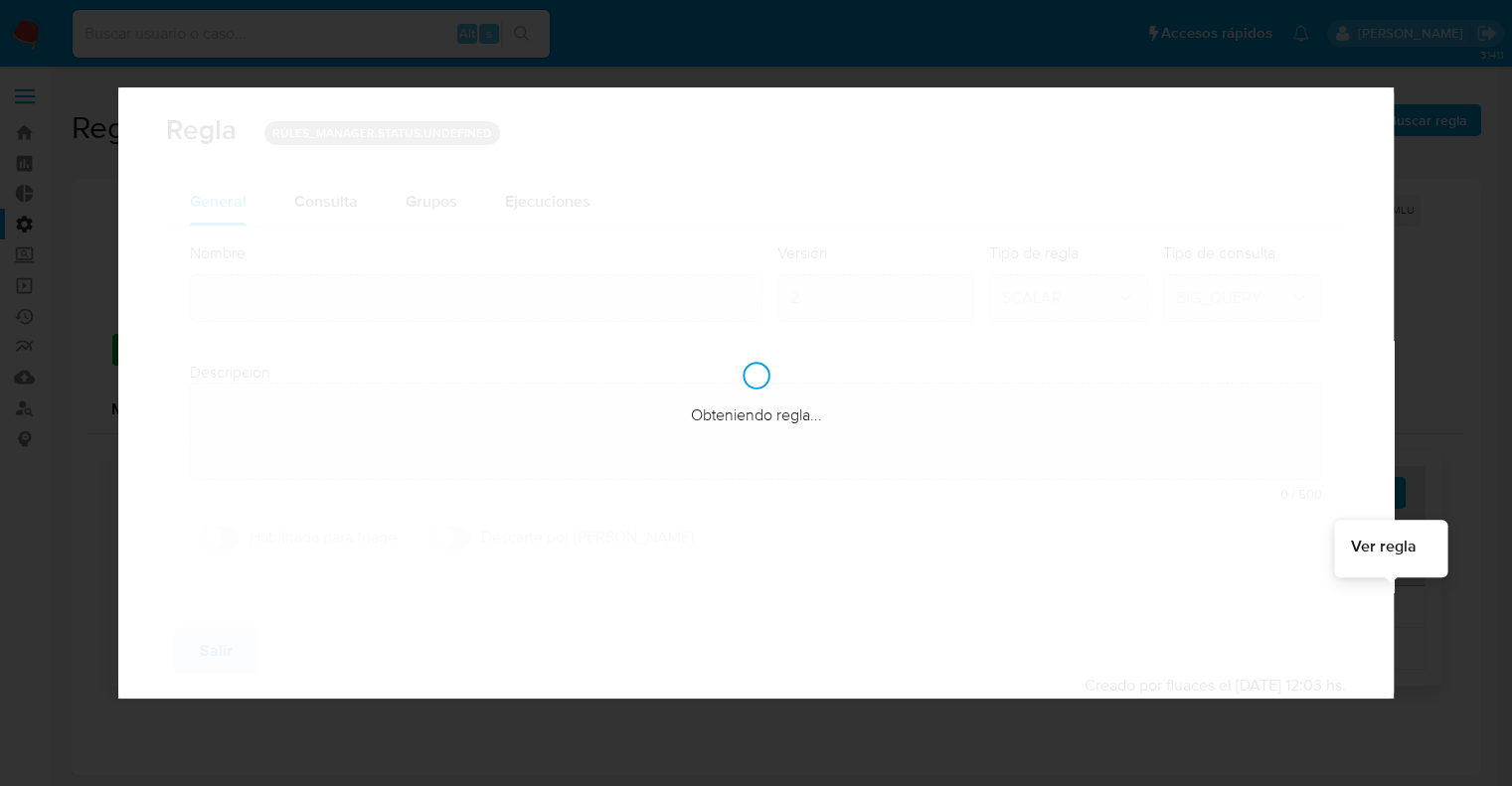 type on "Mlb_drm_matrix" 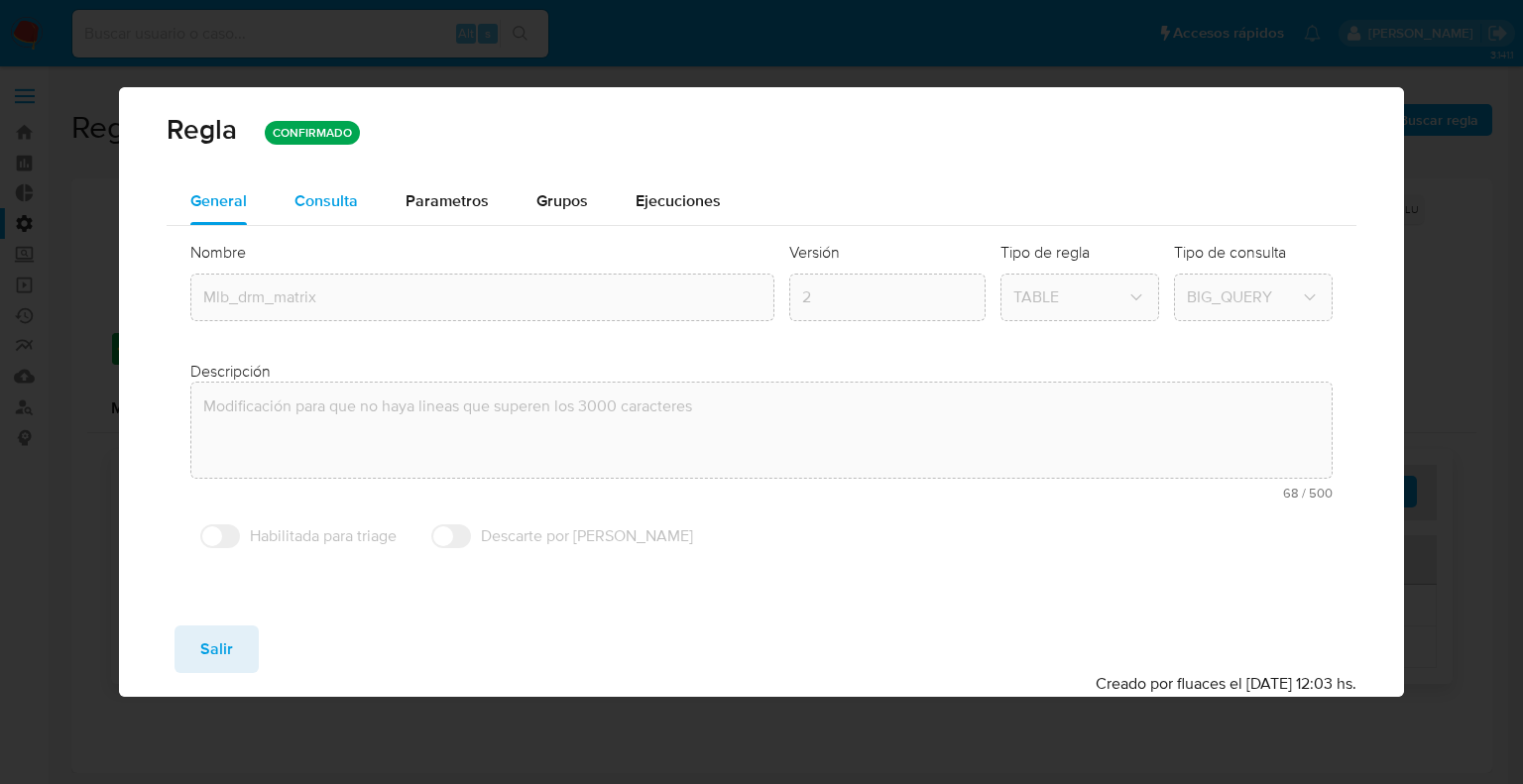 click on "Consulta" at bounding box center (326, 200) 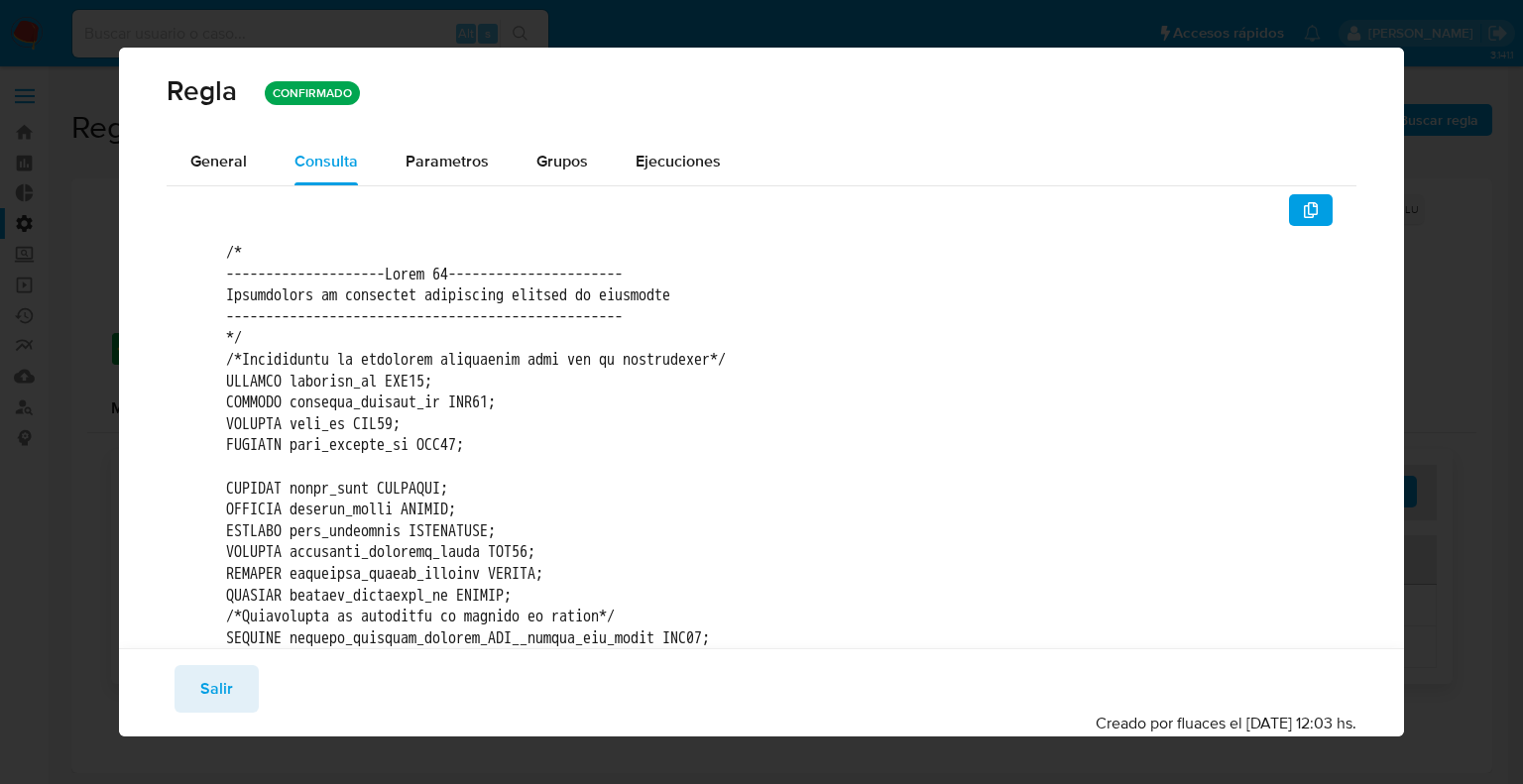 click on "Parametros" at bounding box center [447, 161] 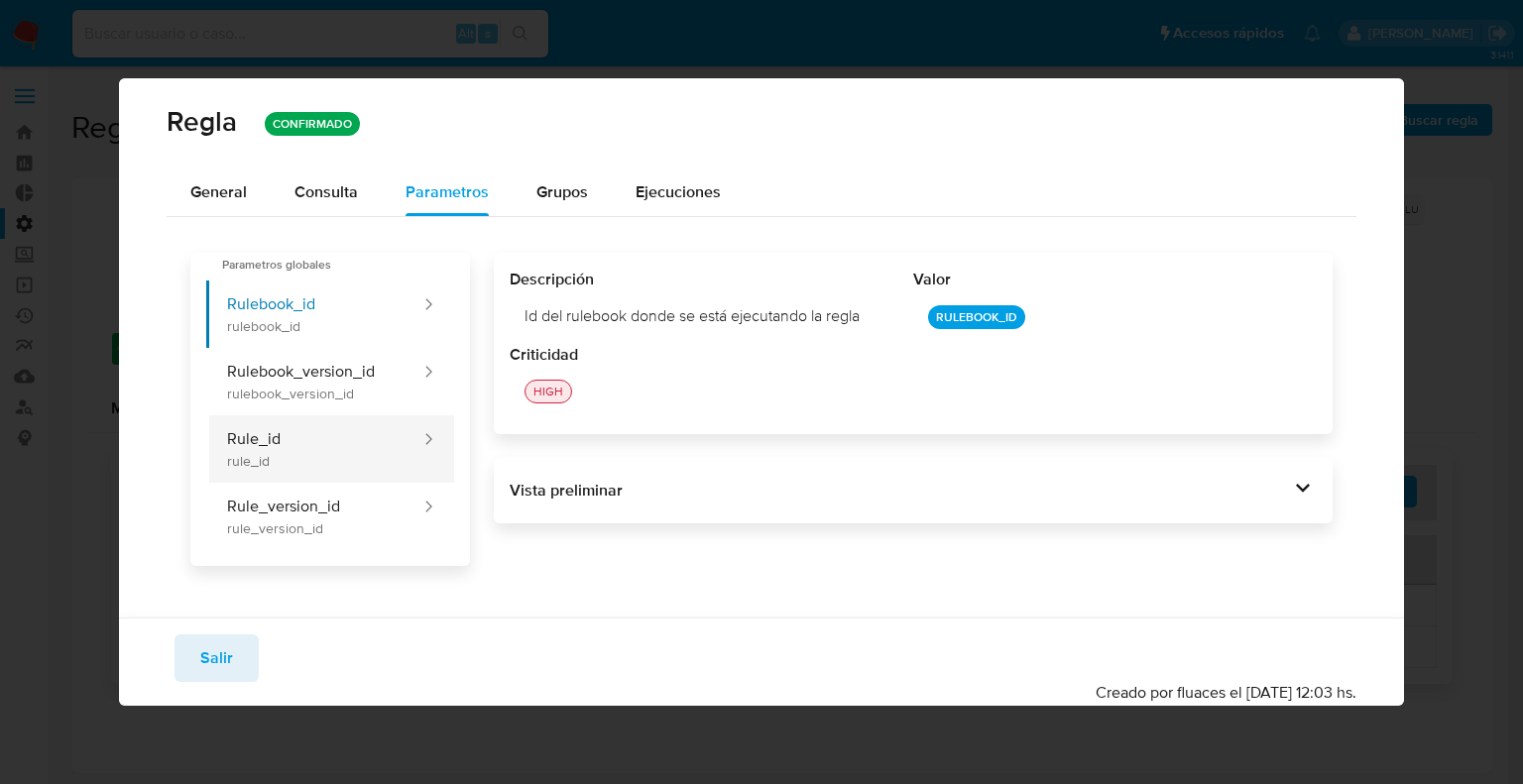 click on "Rule_id rule_id" at bounding box center (314, 449) 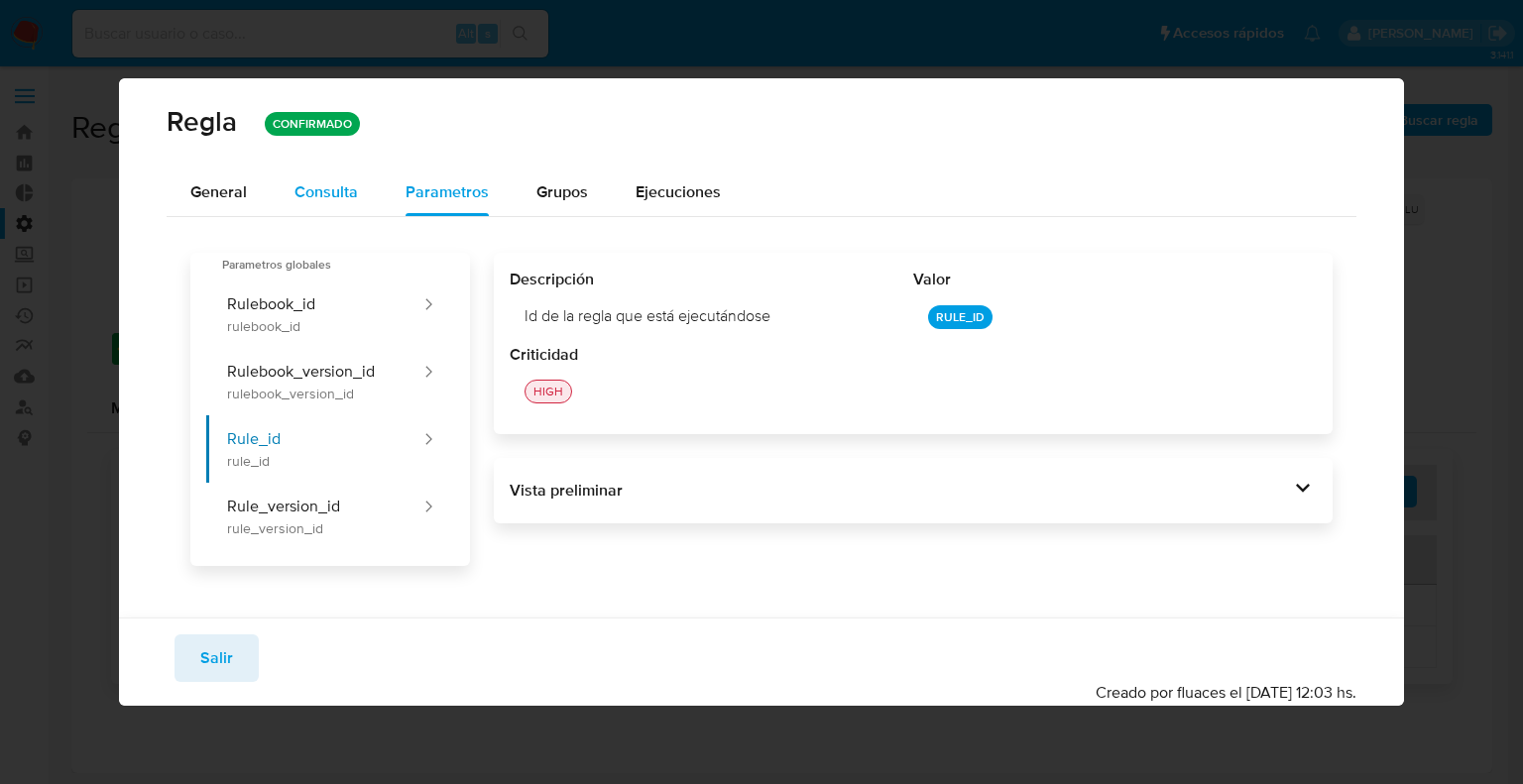 click on "Consulta" at bounding box center (326, 191) 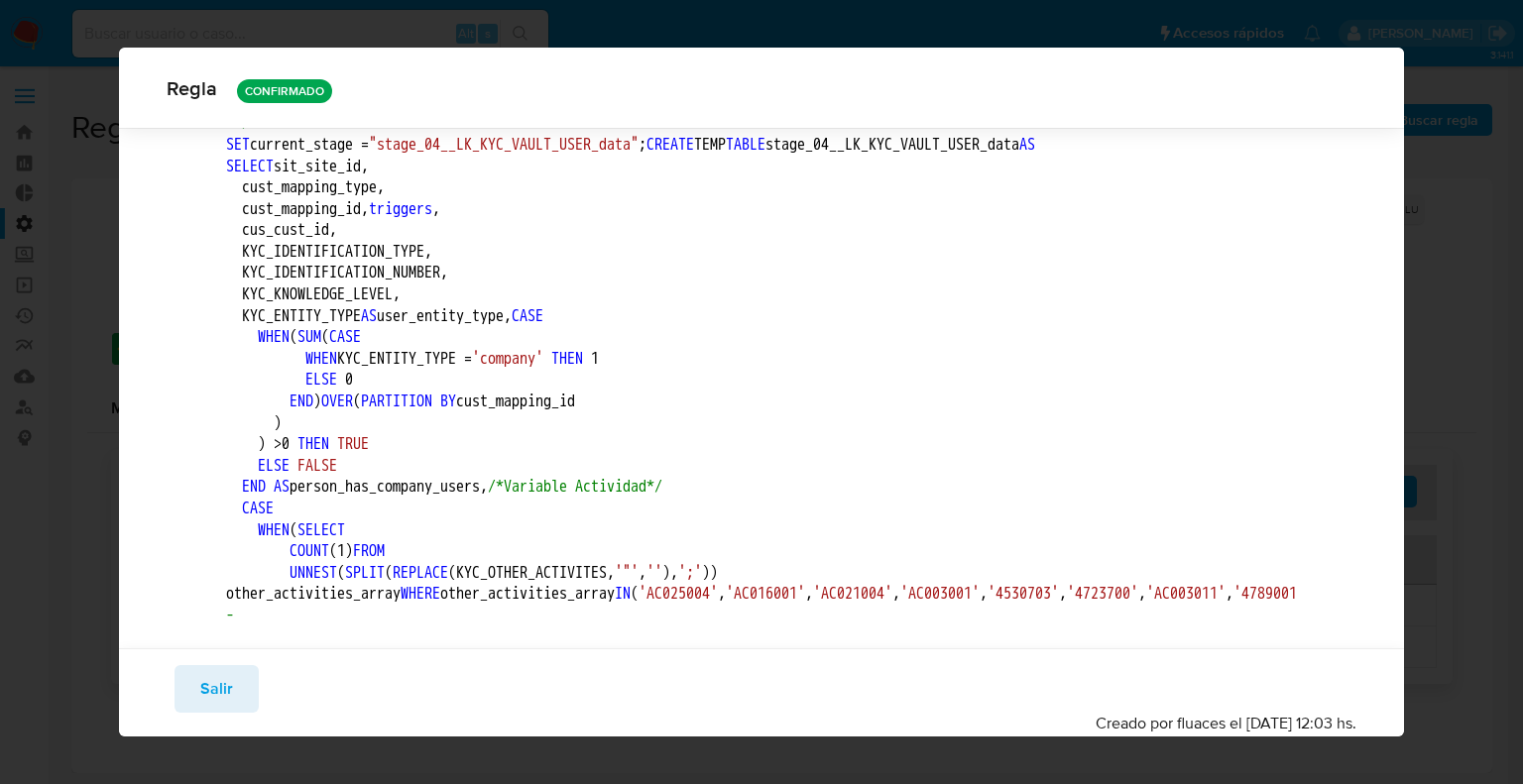 scroll, scrollTop: 2469, scrollLeft: 0, axis: vertical 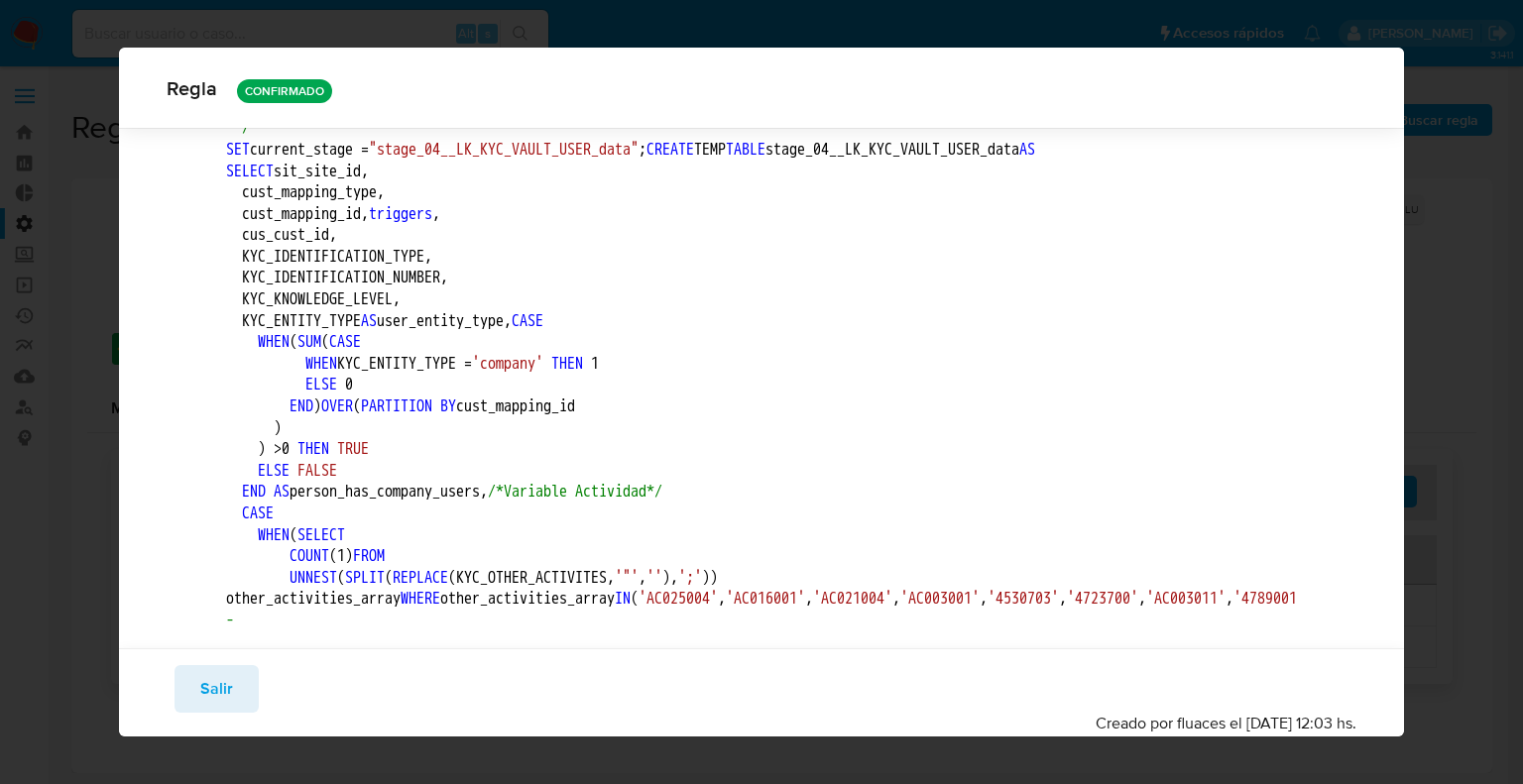click on "--from `[DOMAIN_NAME]_RI_SCHEDULED_USERS_MLB`" at bounding box center (730, -1584) 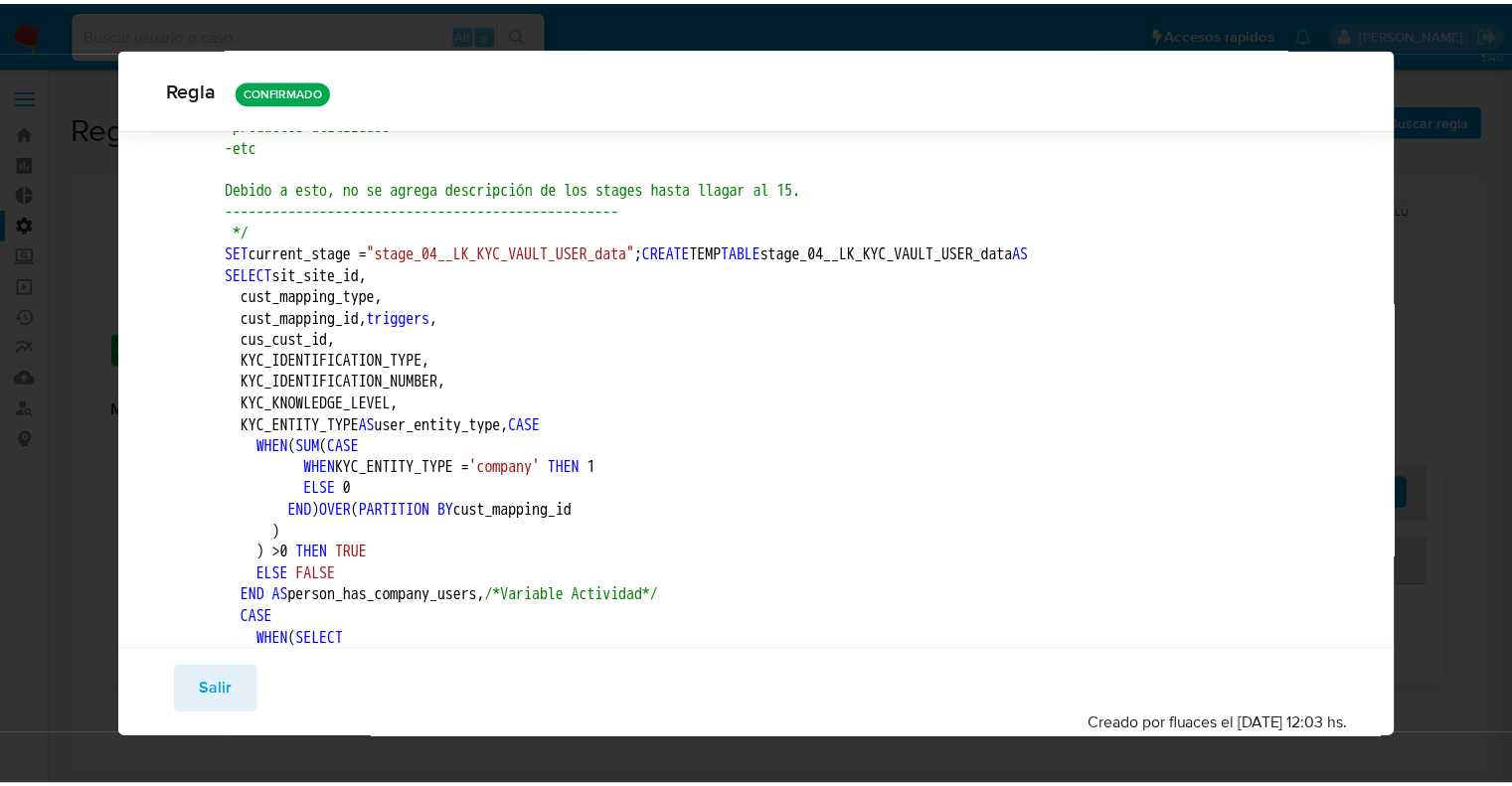 scroll, scrollTop: 2475, scrollLeft: 0, axis: vertical 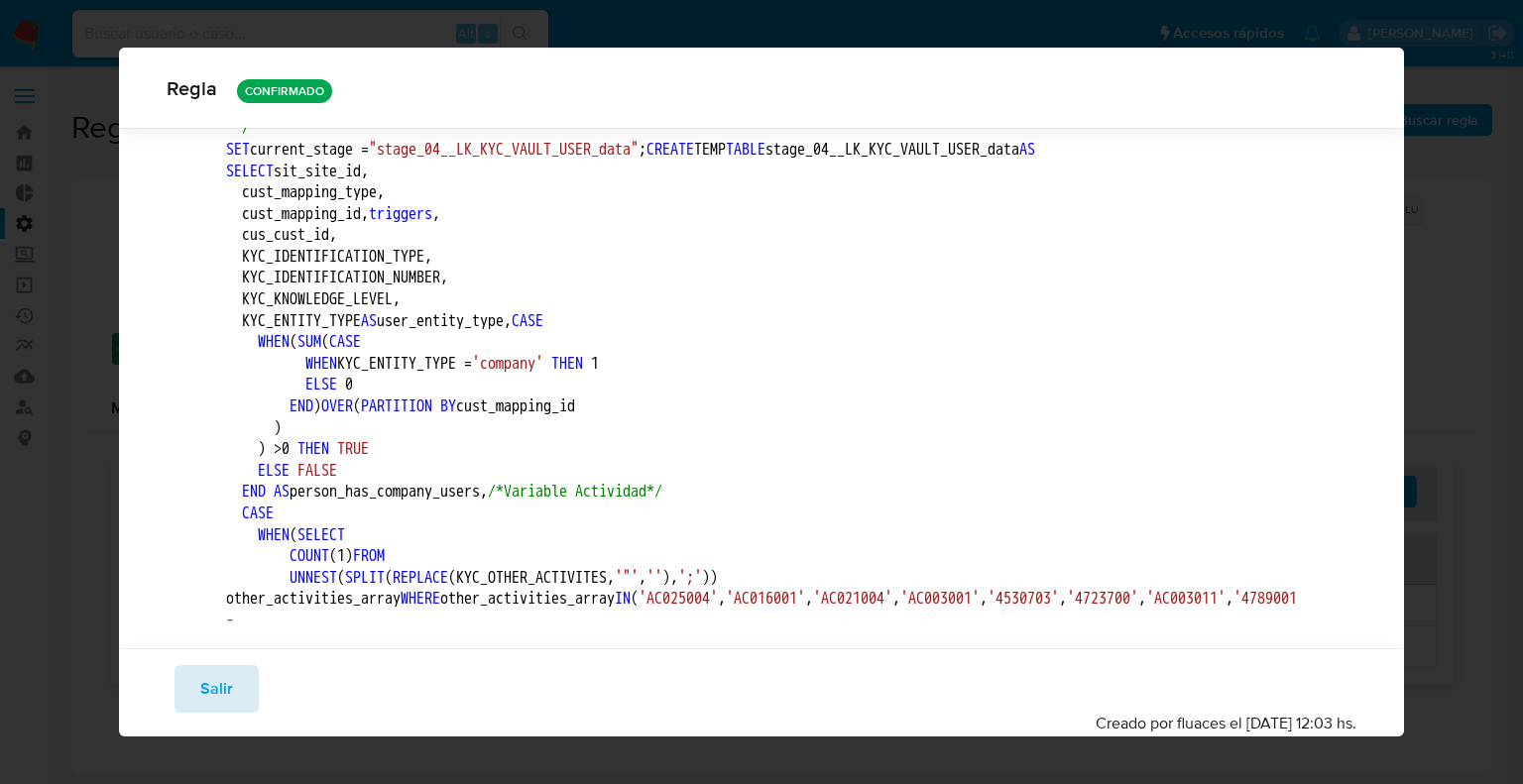 click on "Salir" at bounding box center (216, 689) 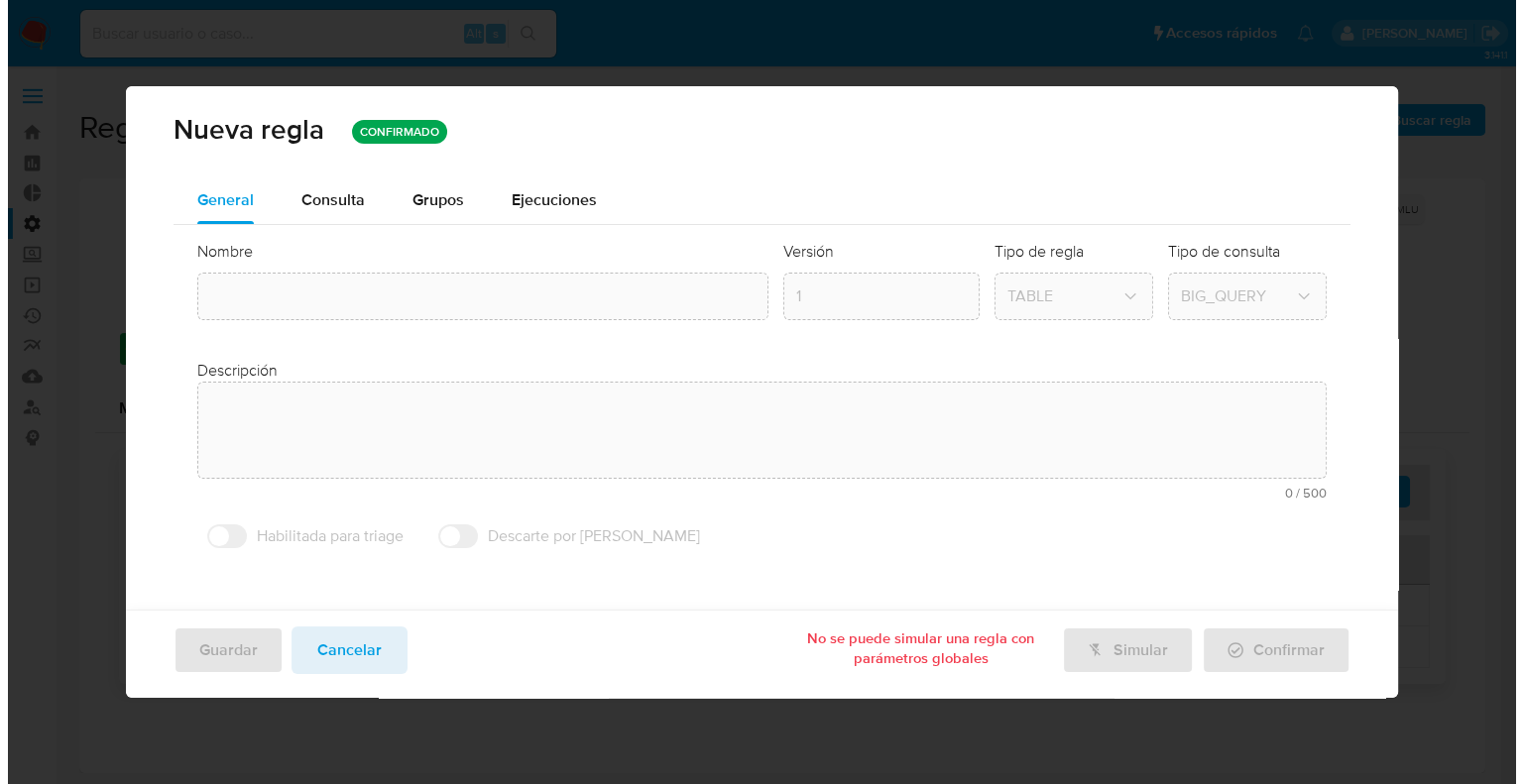 scroll, scrollTop: 0, scrollLeft: 0, axis: both 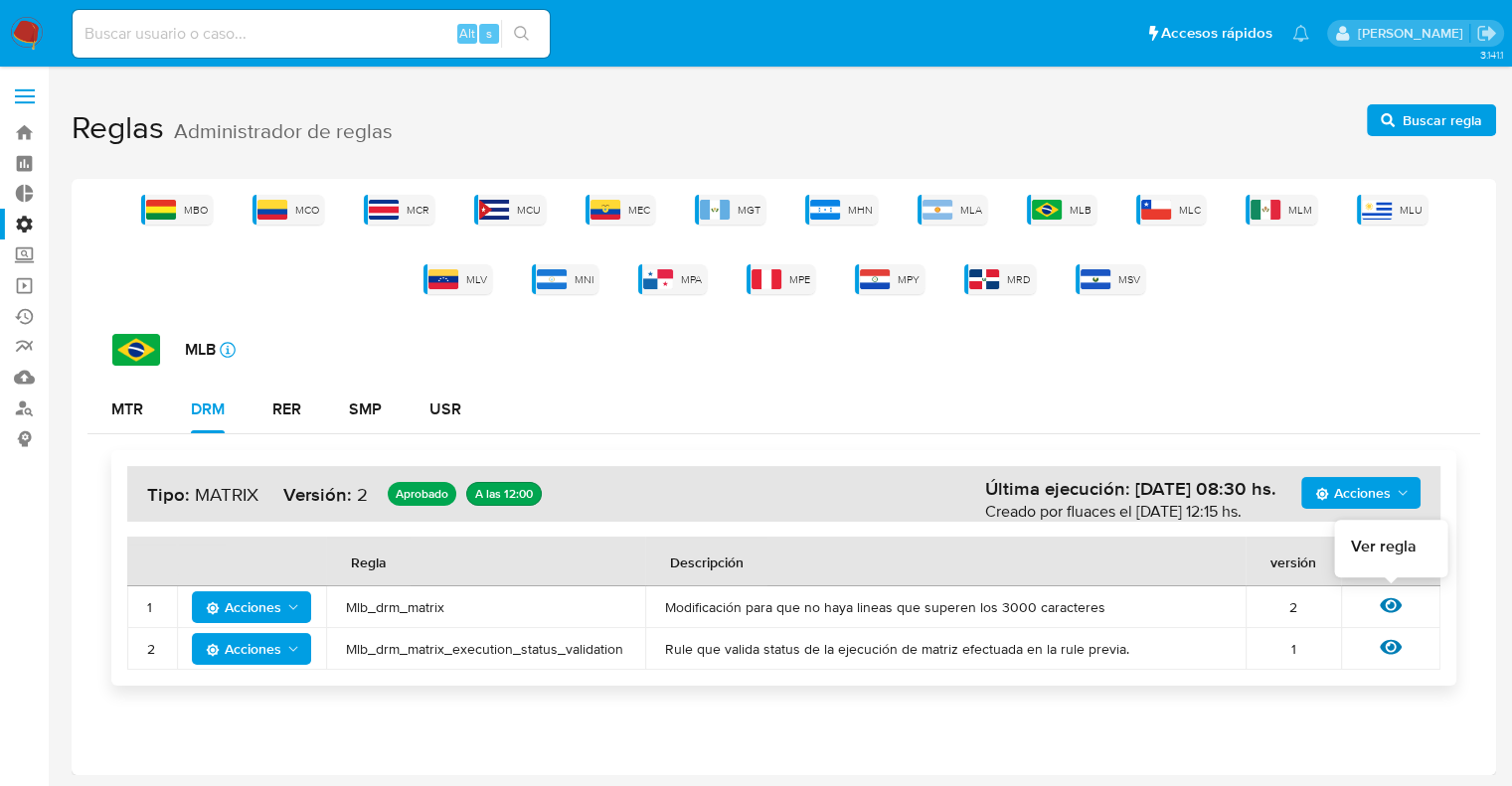 click 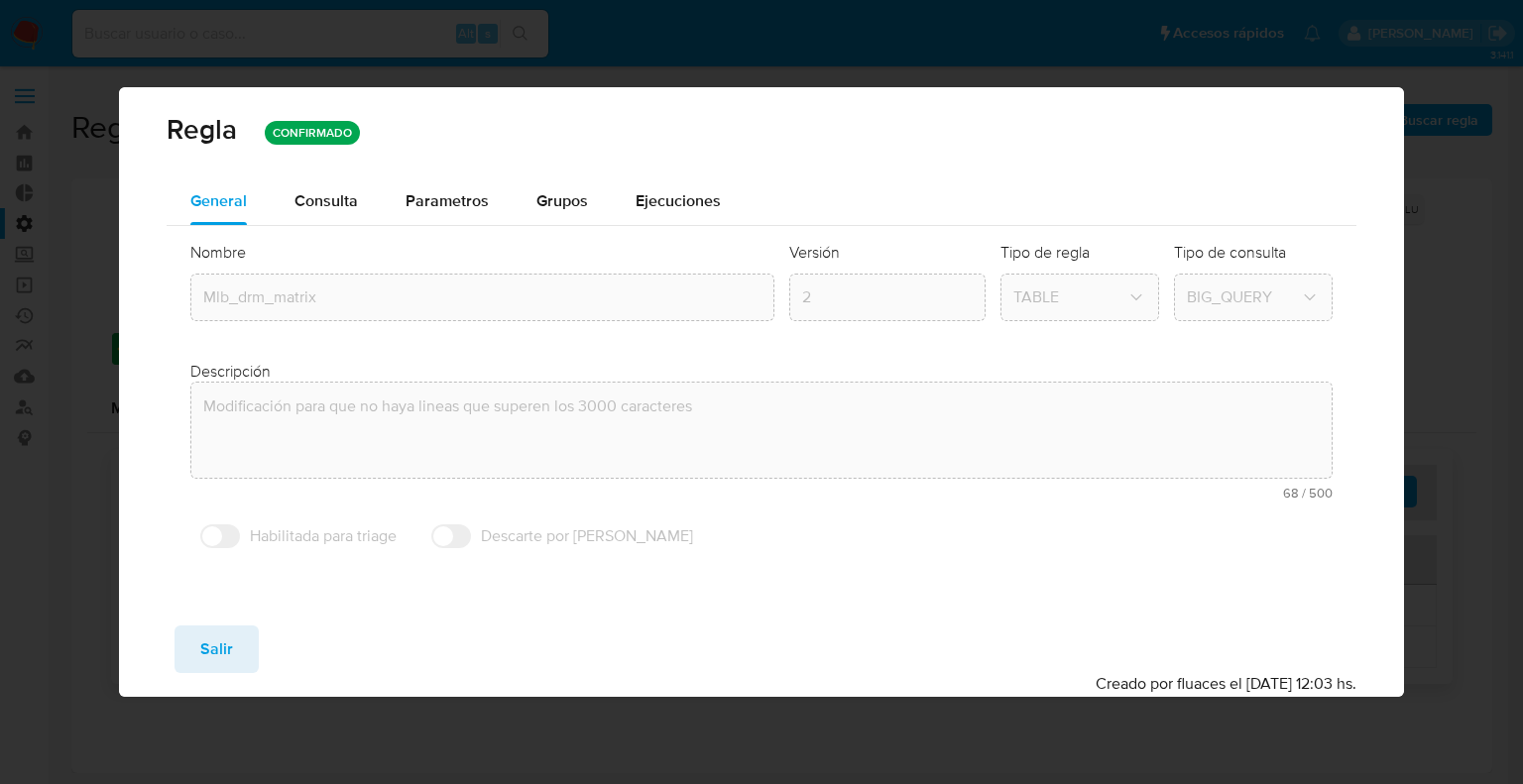 drag, startPoint x: 322, startPoint y: 200, endPoint x: 410, endPoint y: 229, distance: 92.65528 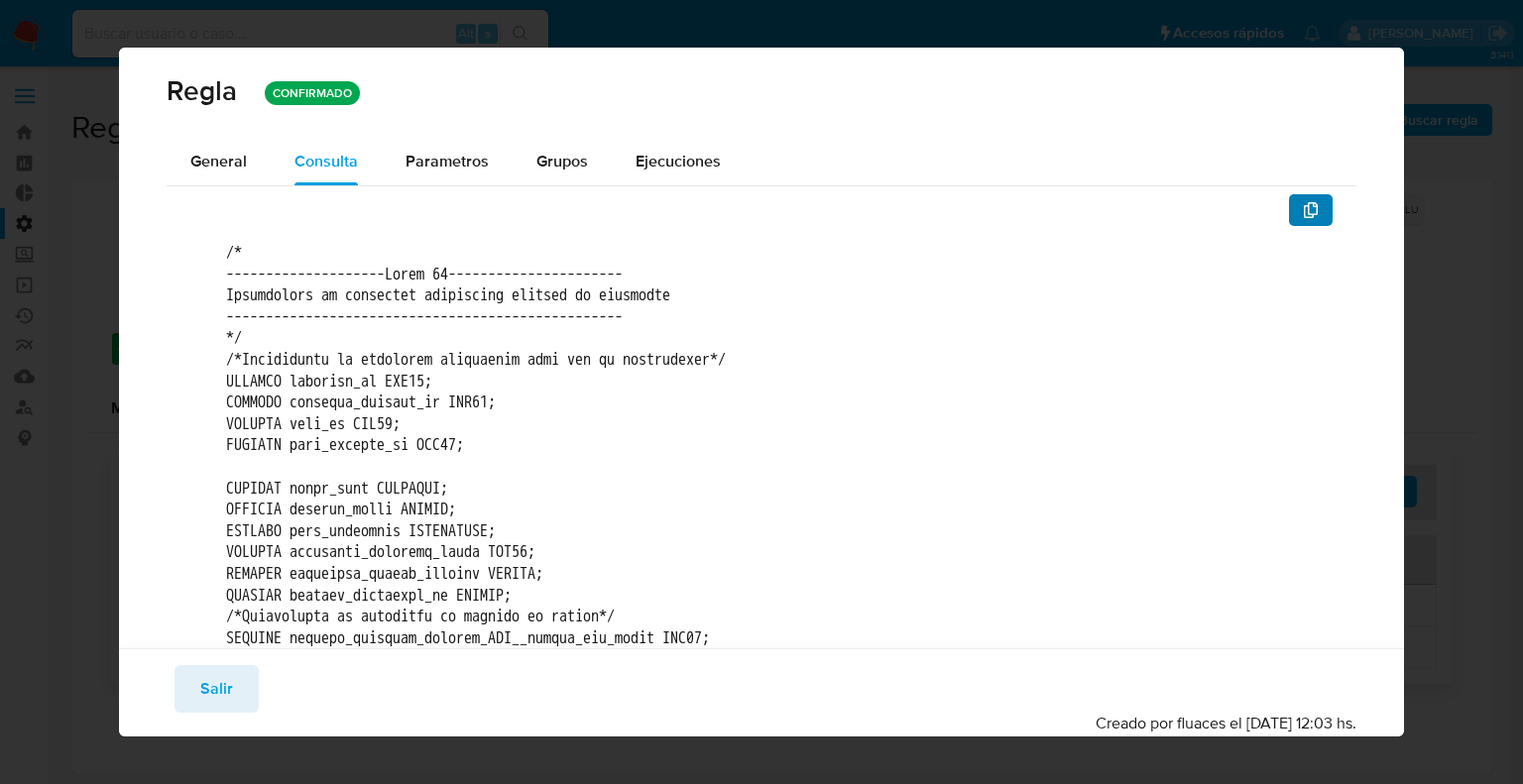 click at bounding box center (1311, 210) 